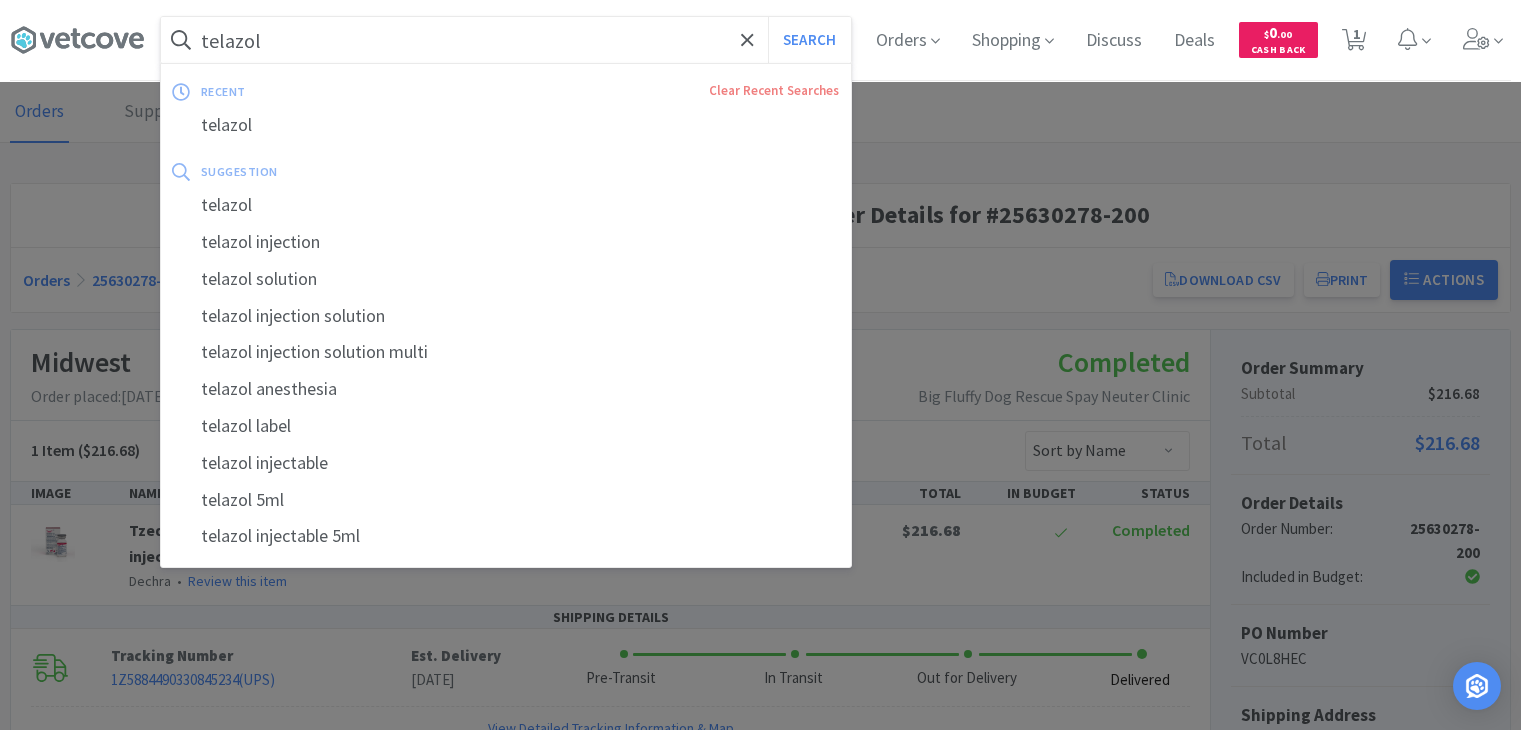 click on "telazol" at bounding box center [506, 40] 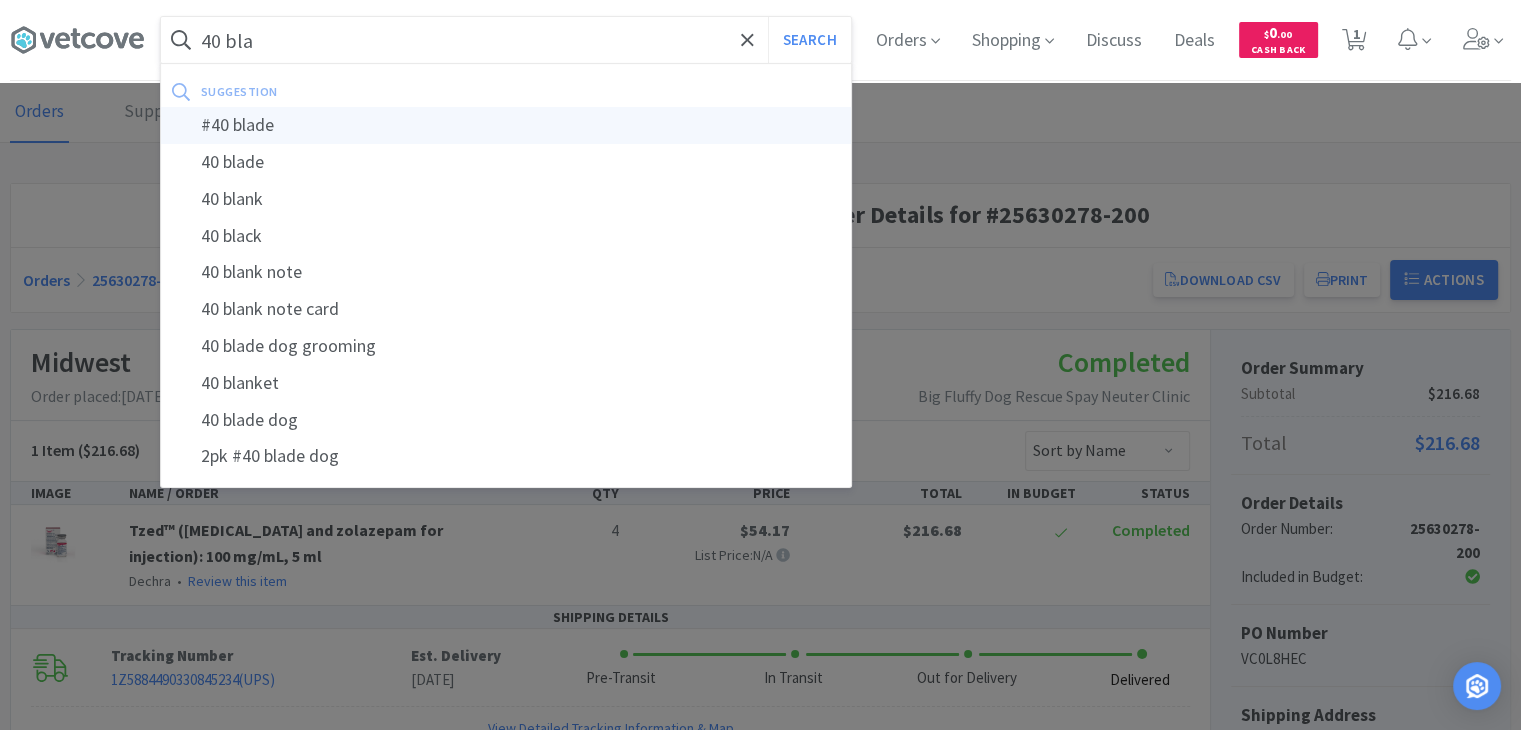 click on "#40 blade" at bounding box center [506, 125] 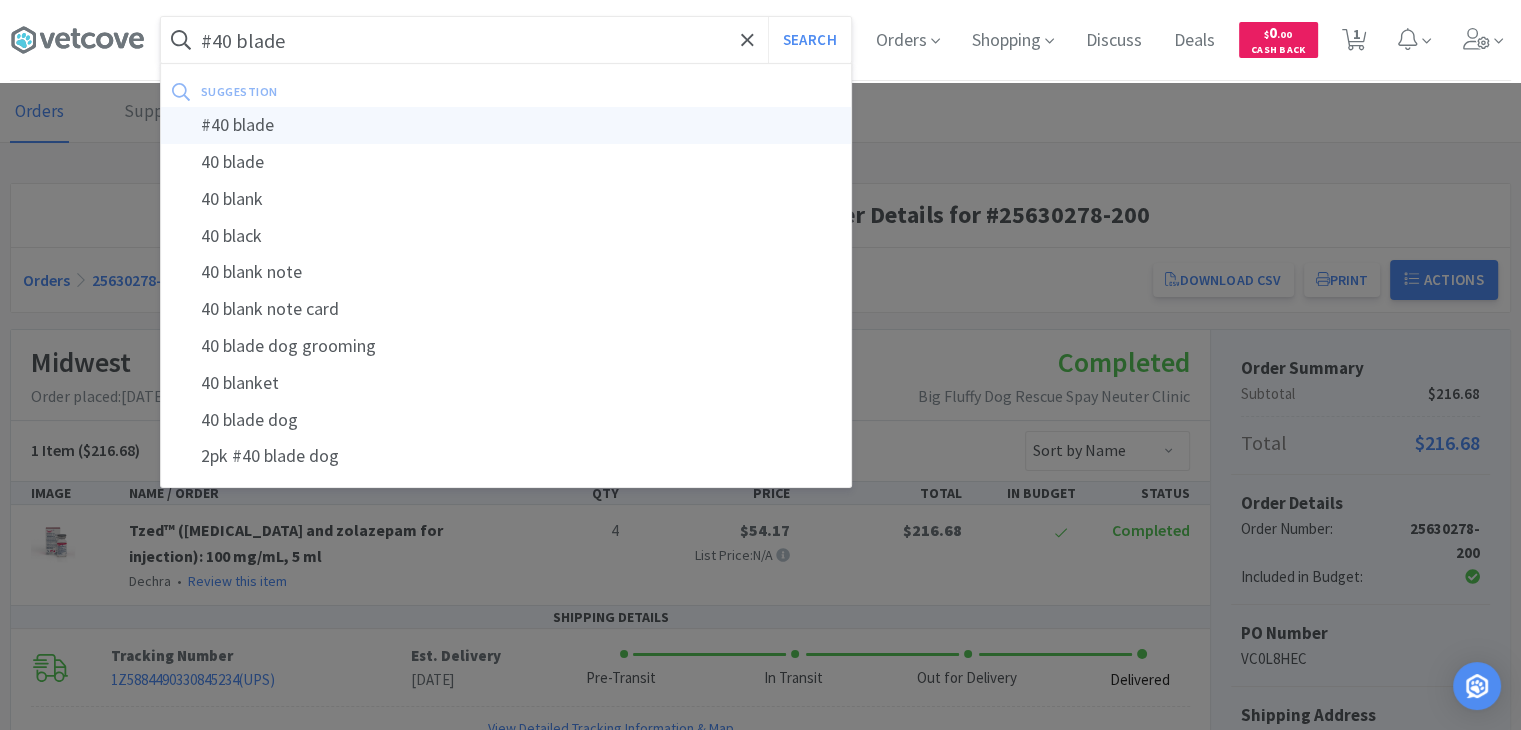select on "1" 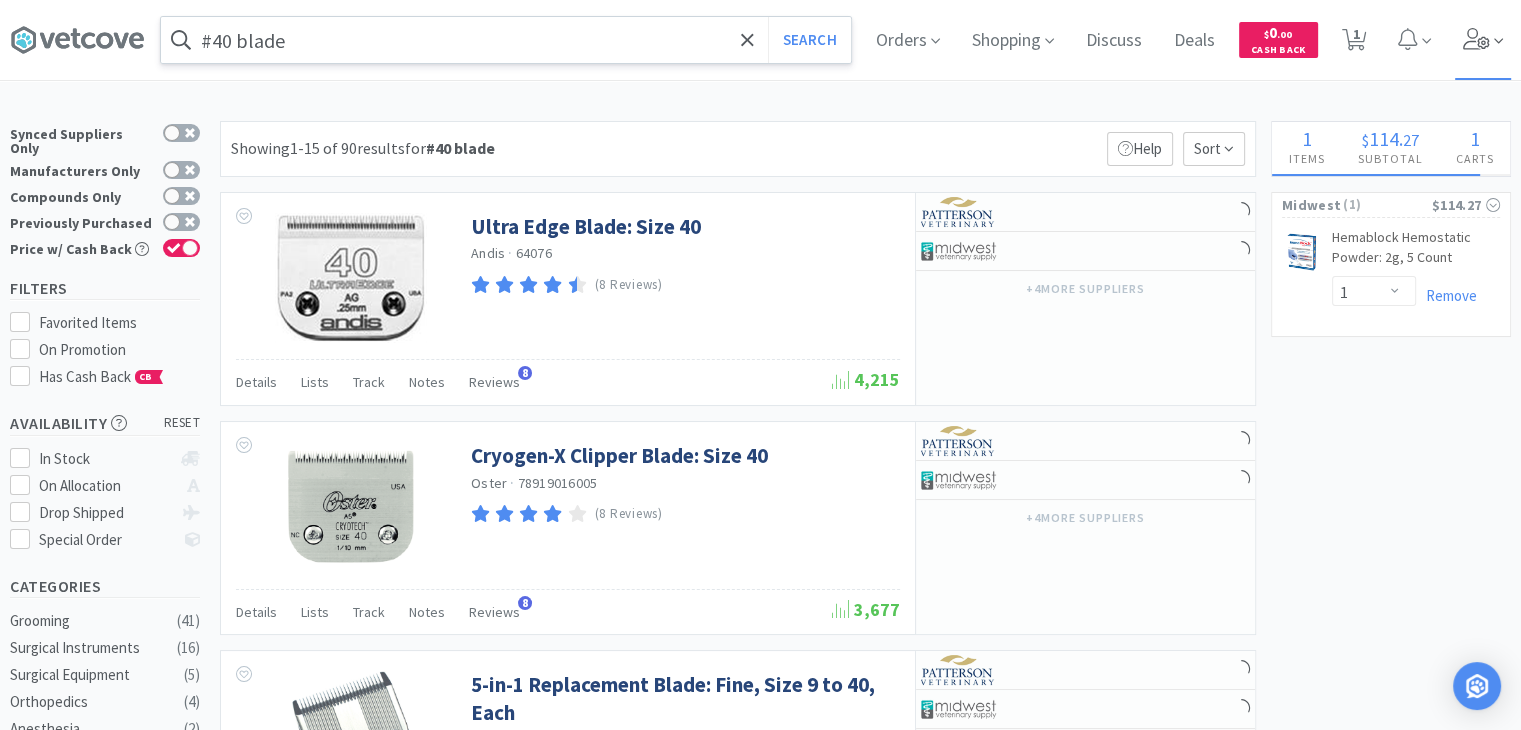 click at bounding box center [1483, 40] 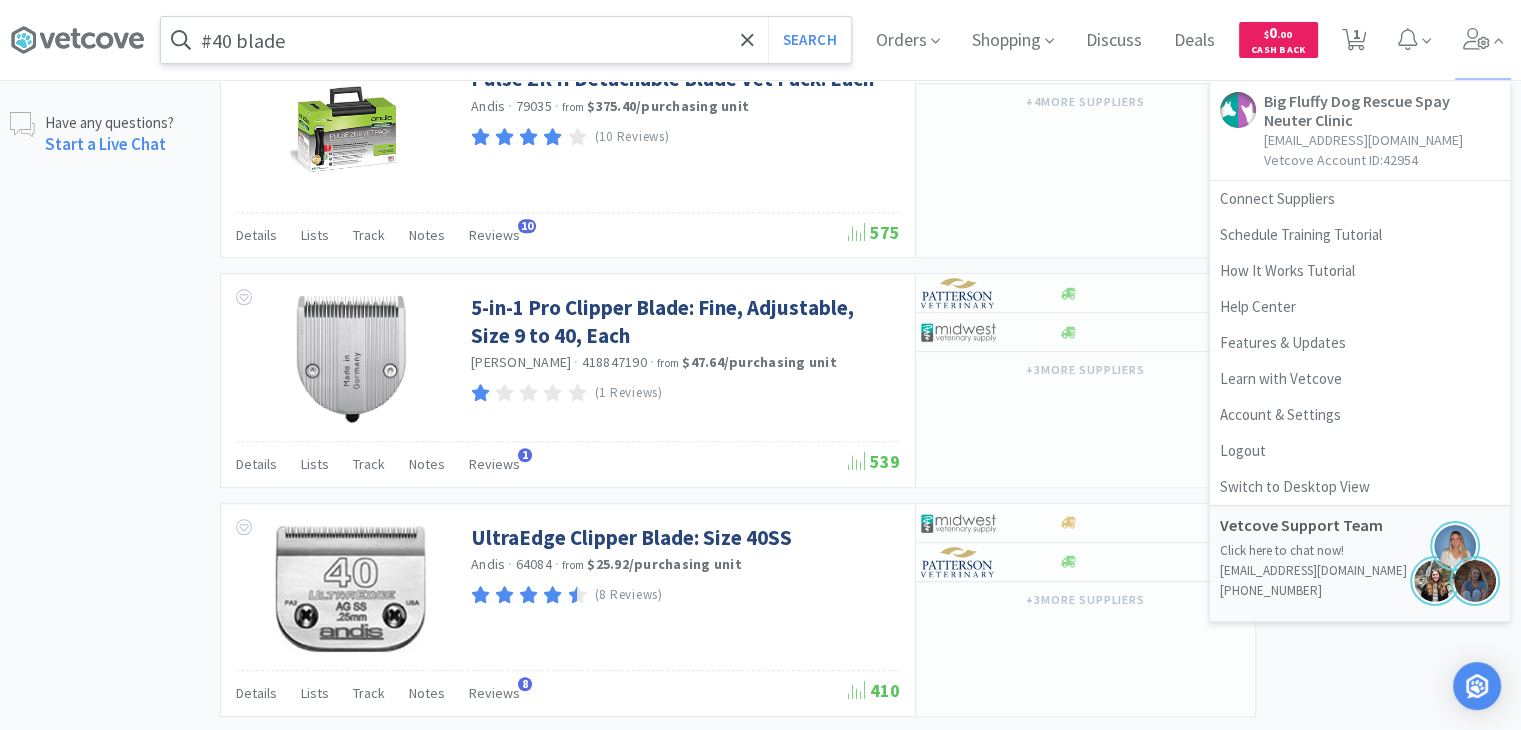 scroll, scrollTop: 0, scrollLeft: 0, axis: both 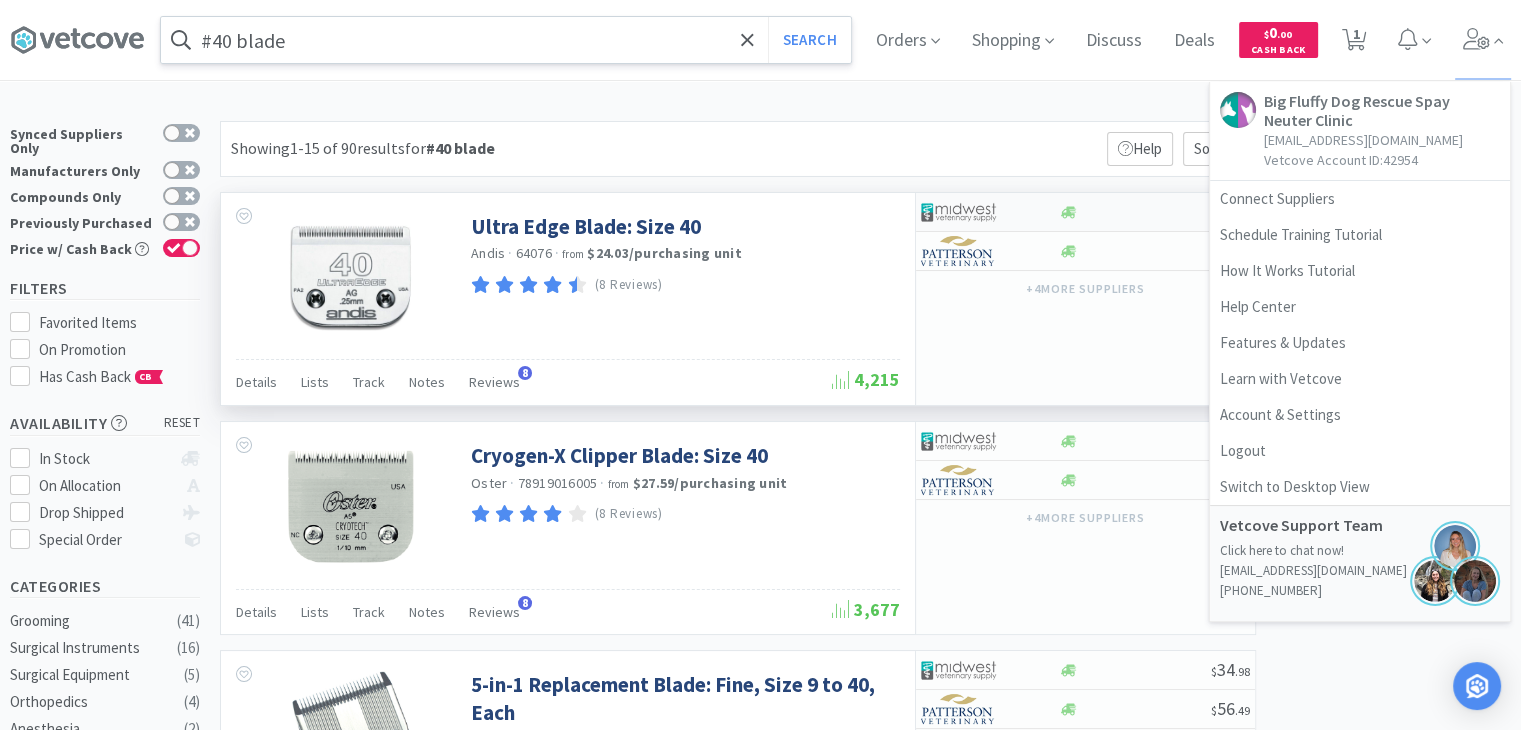 click on "$ 24 . 03" at bounding box center [1085, 212] 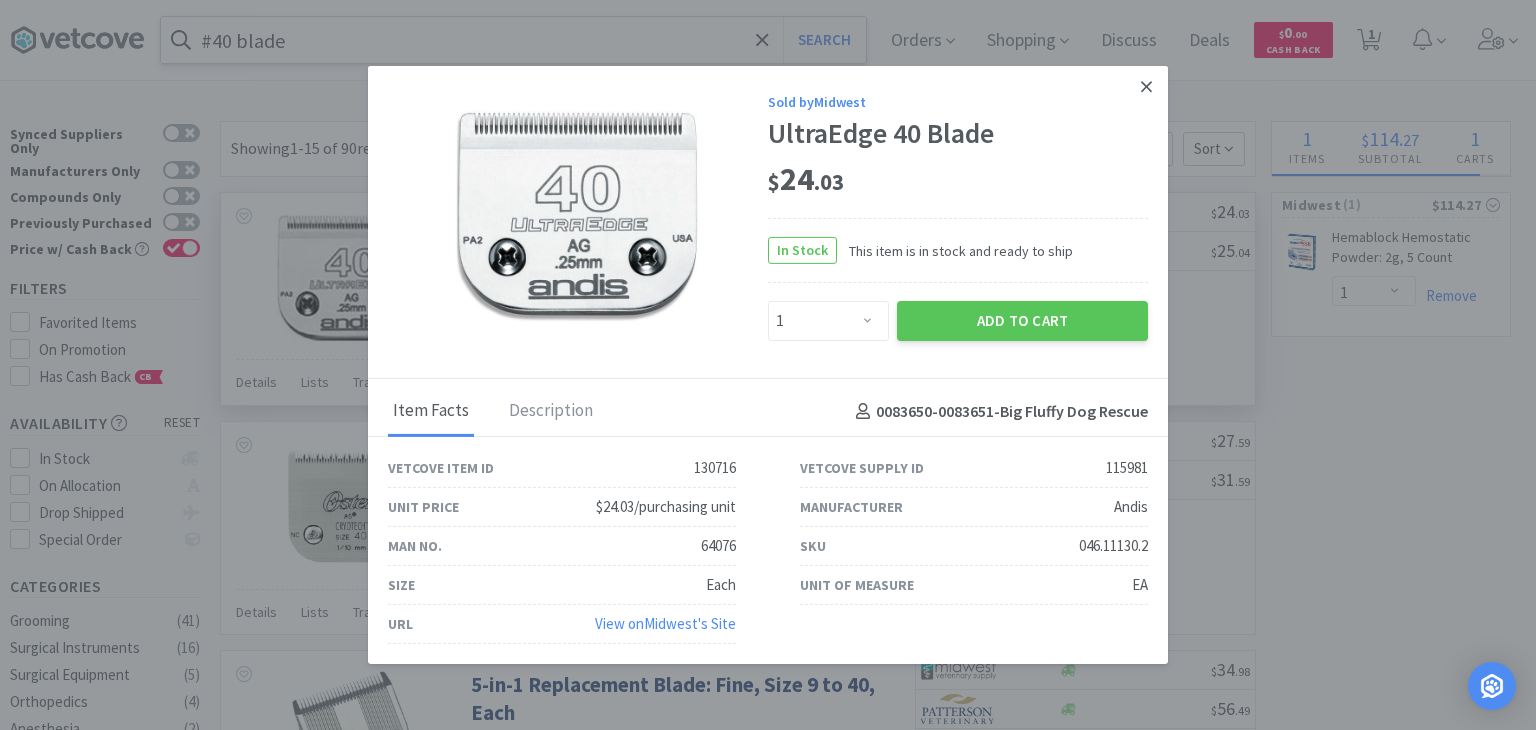 click at bounding box center (1146, 87) 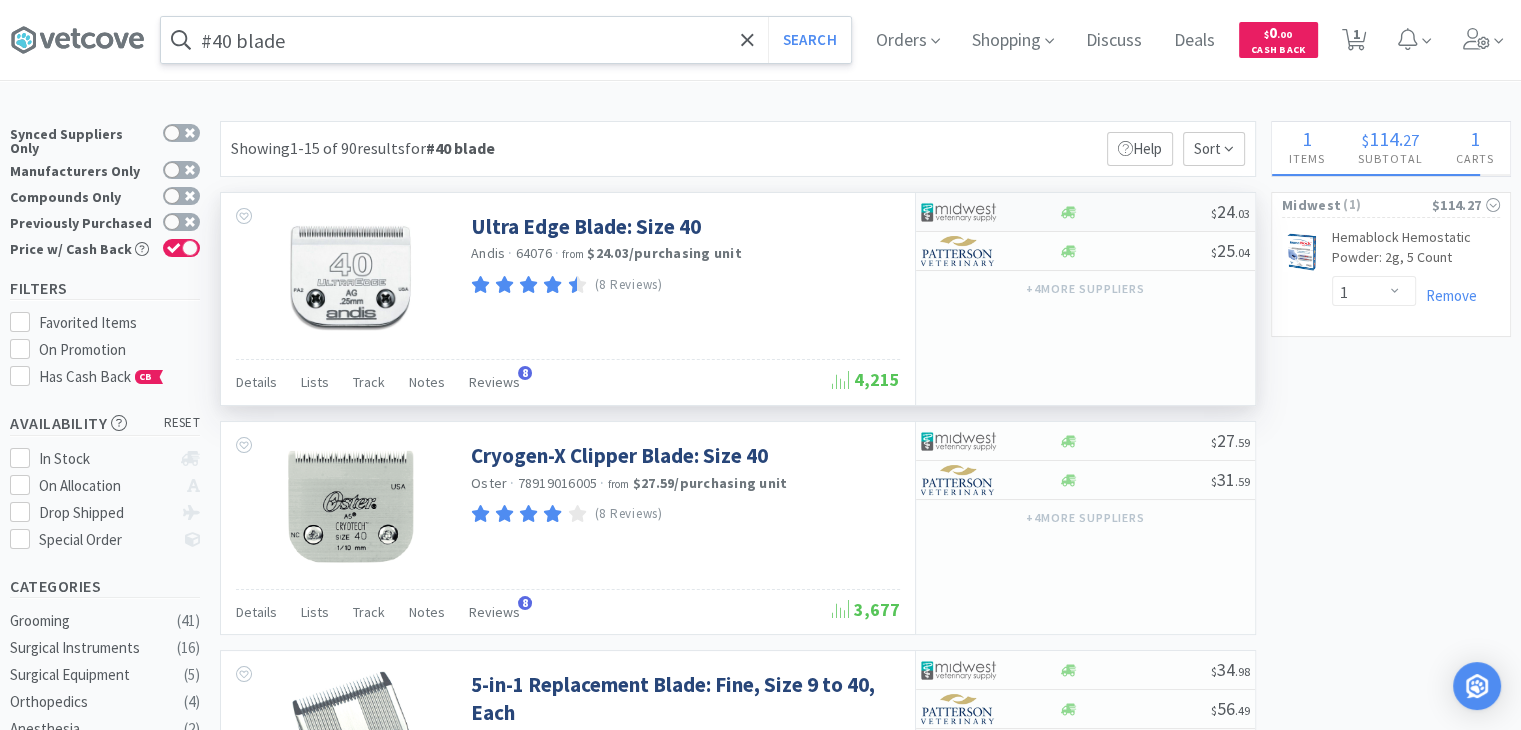 click on "$ 24 . 03" at bounding box center (1085, 212) 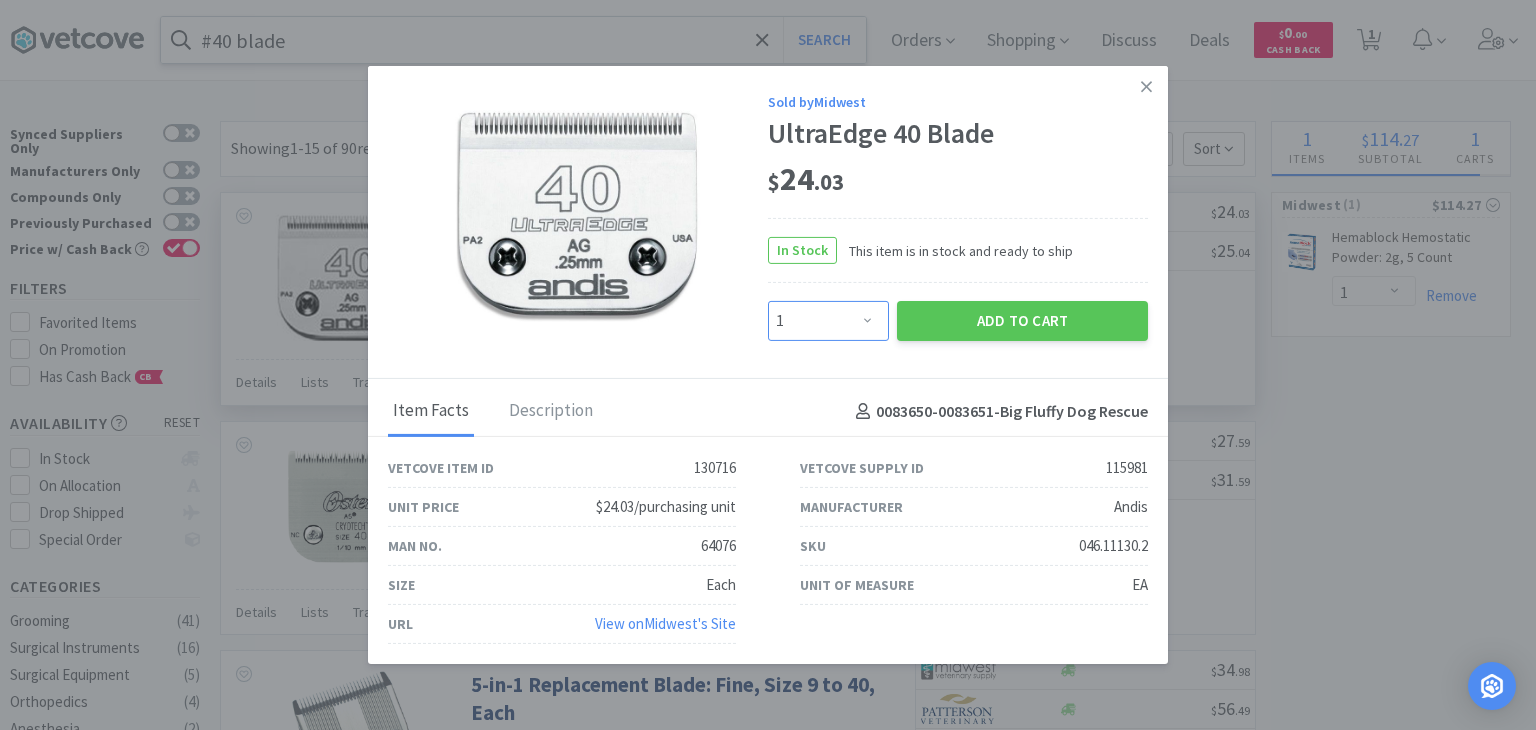 click on "Enter Quantity 1 2 3 4 5 6 7 8 9 10 11 12 13 14 15 16 17 18 19 20 Enter Quantity" at bounding box center [828, 321] 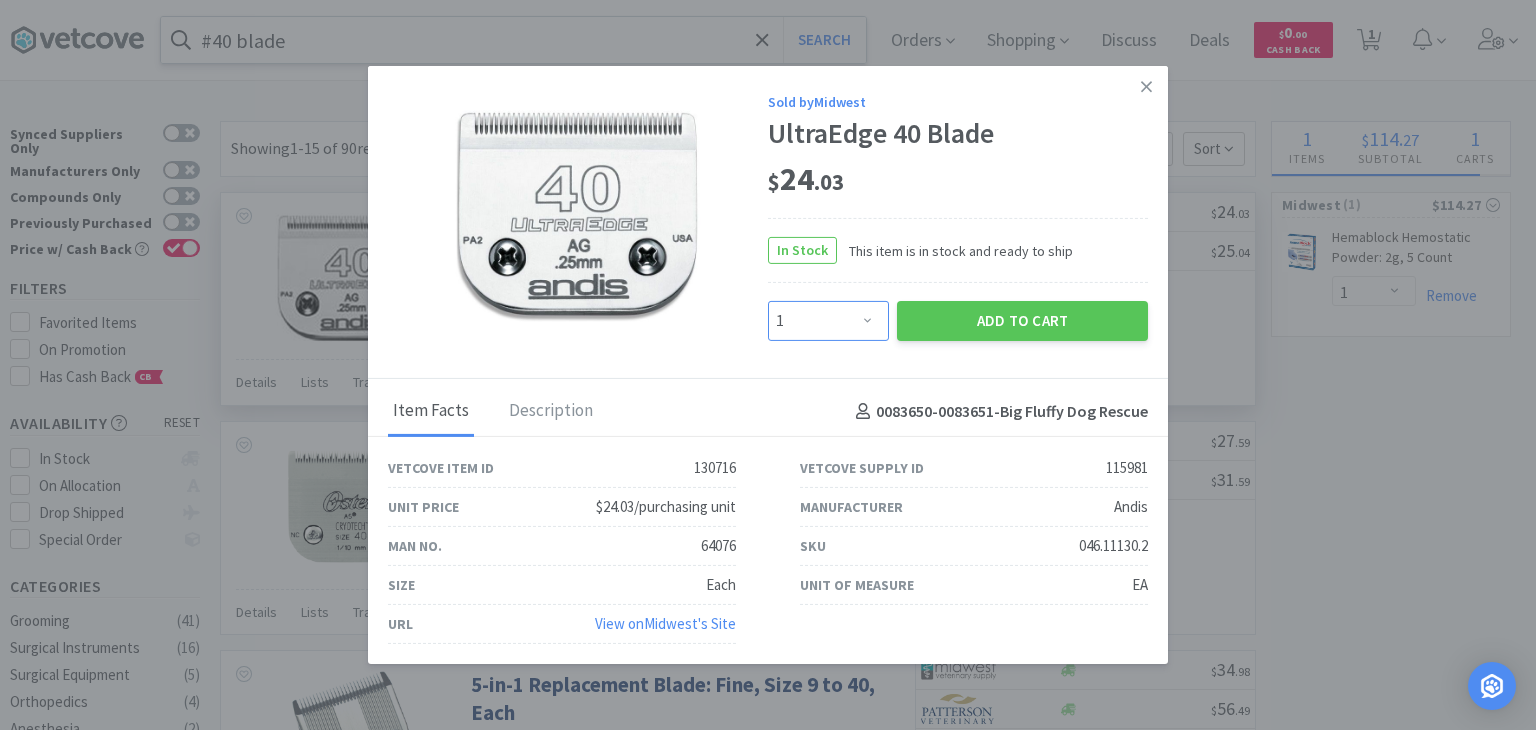 select on "3" 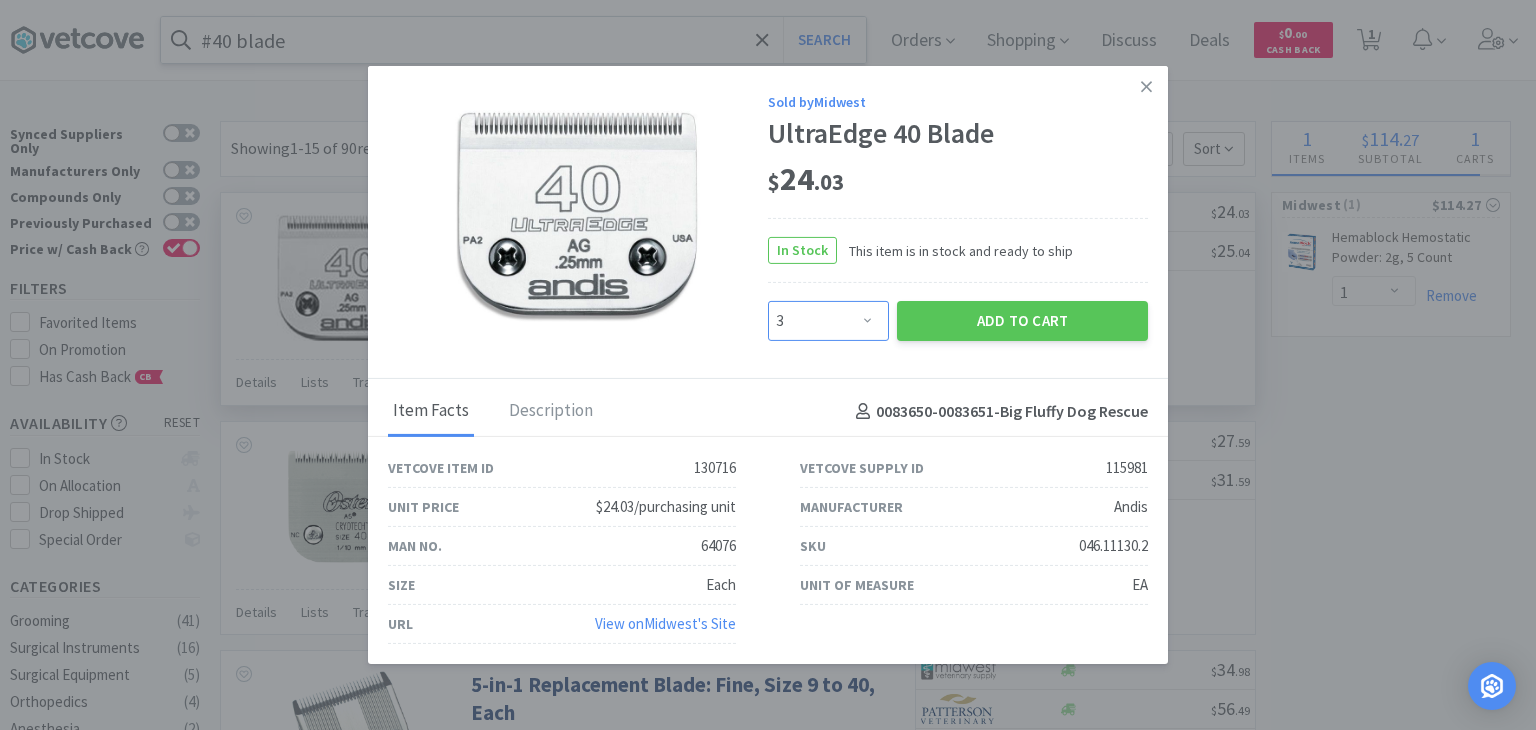 click on "Enter Quantity 1 2 3 4 5 6 7 8 9 10 11 12 13 14 15 16 17 18 19 20 Enter Quantity" at bounding box center [828, 321] 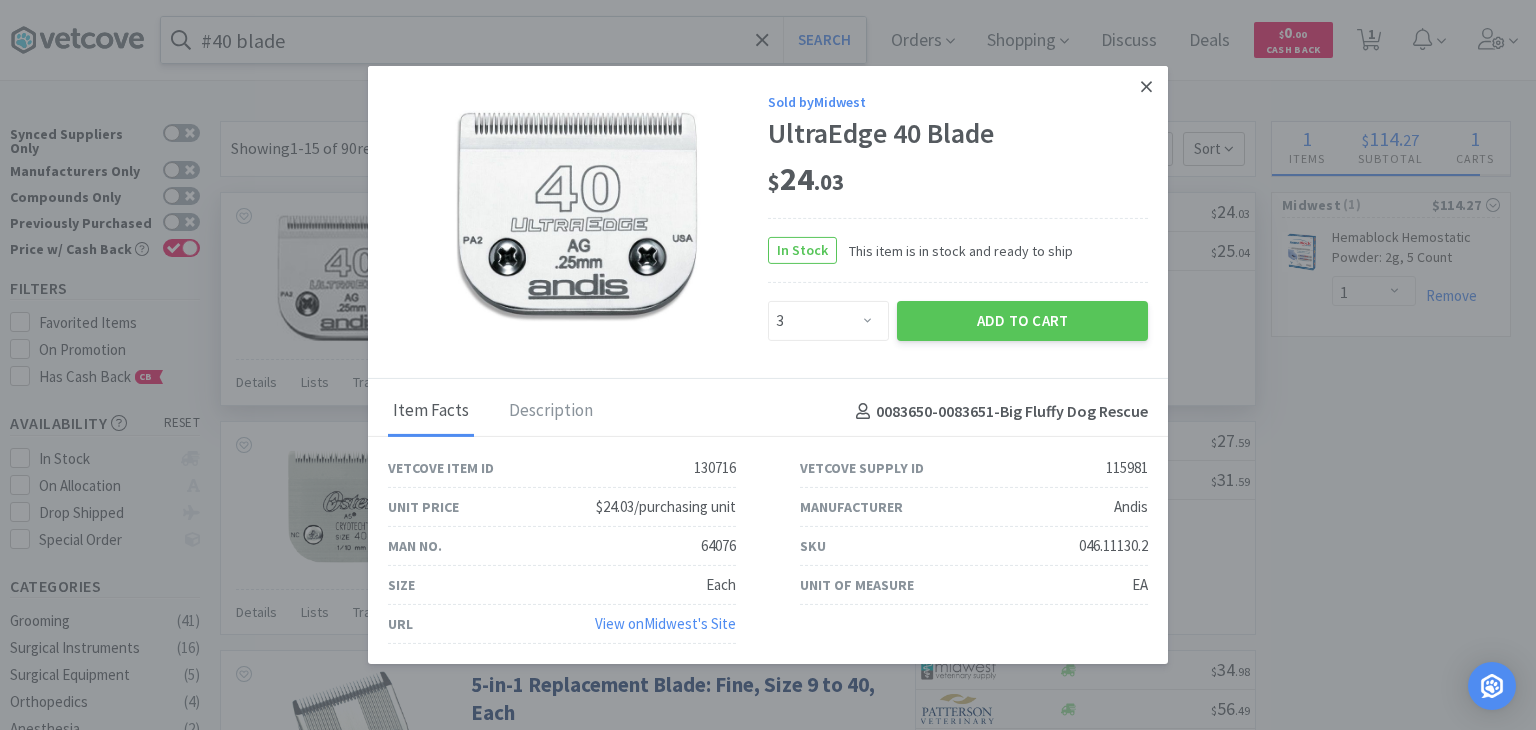 click 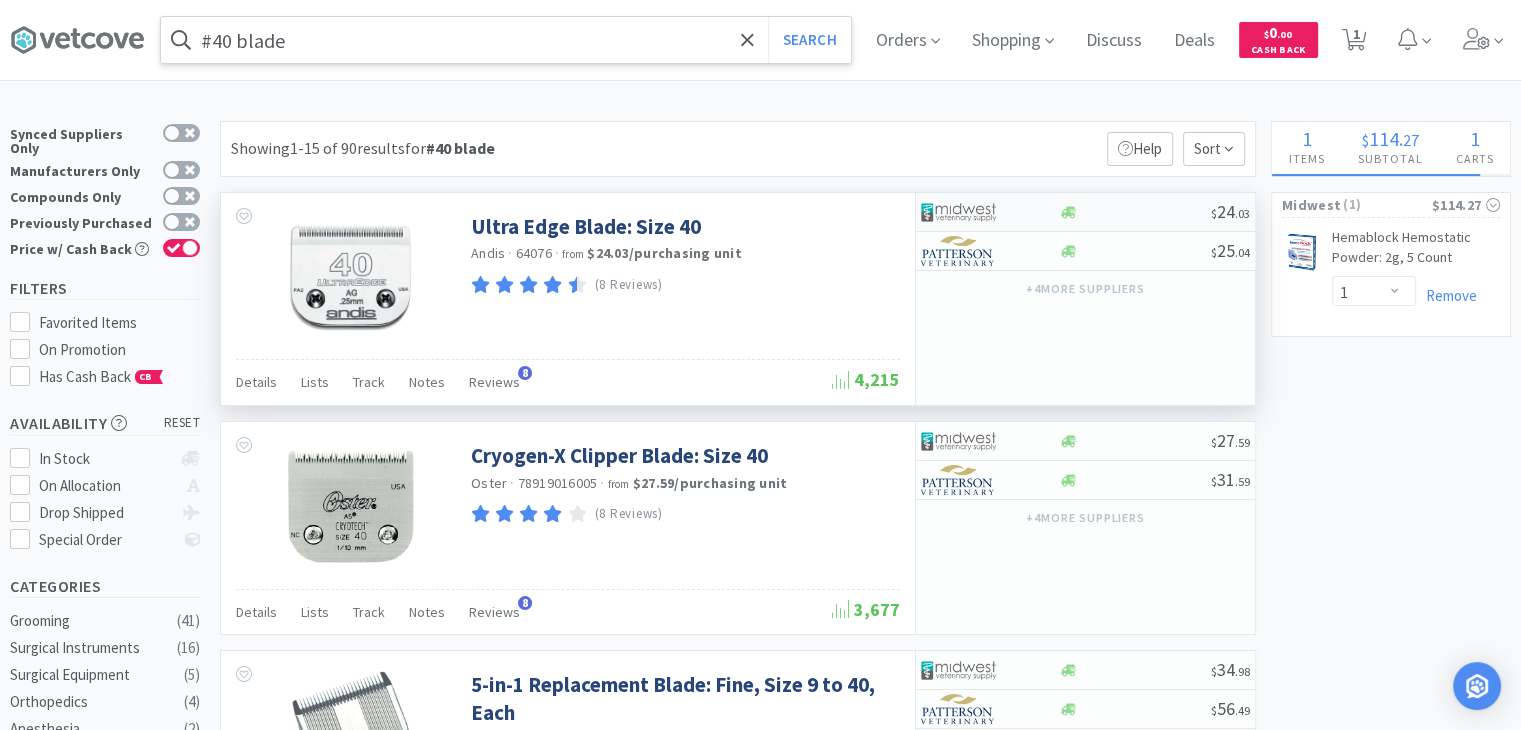 click at bounding box center [976, 212] 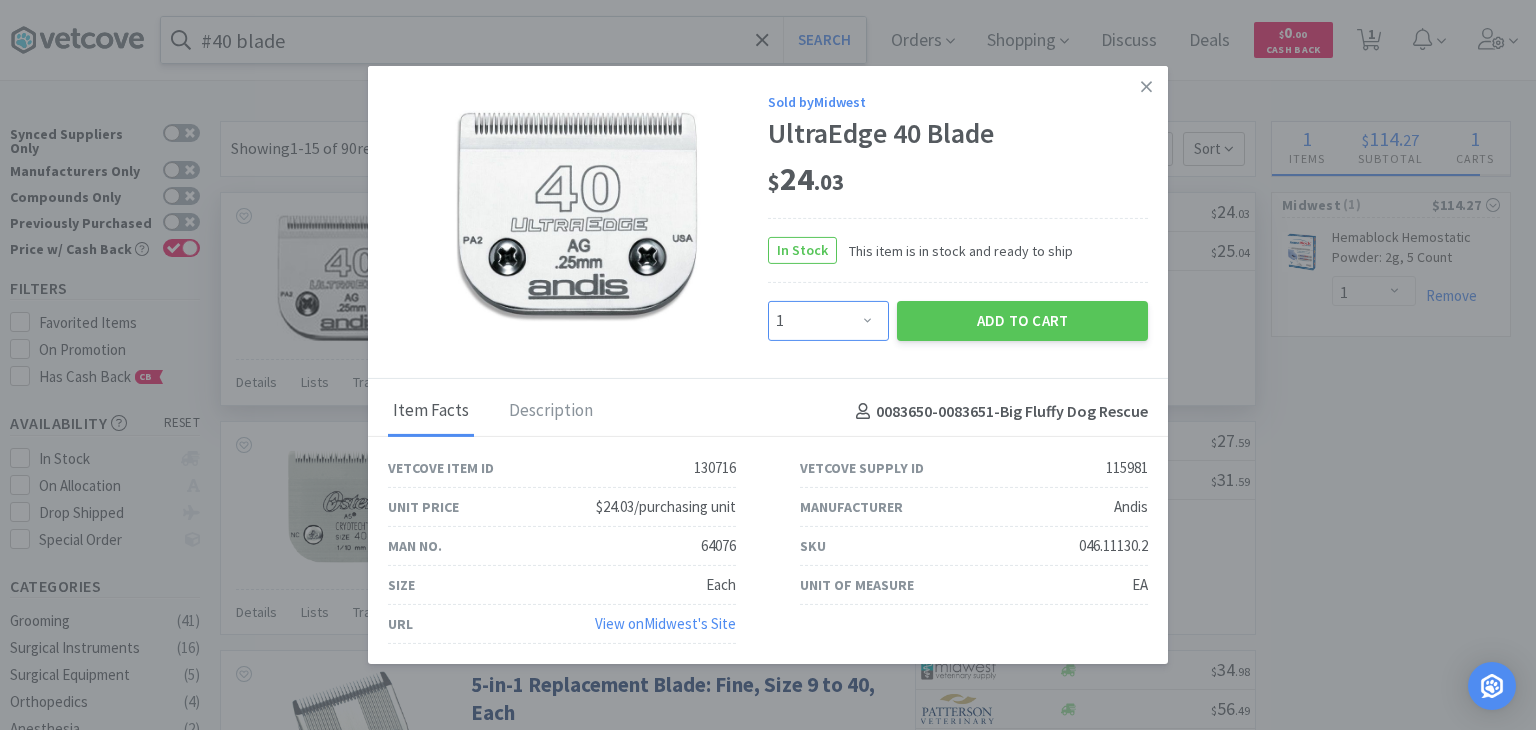 click on "Enter Quantity 1 2 3 4 5 6 7 8 9 10 11 12 13 14 15 16 17 18 19 20 Enter Quantity" at bounding box center (828, 321) 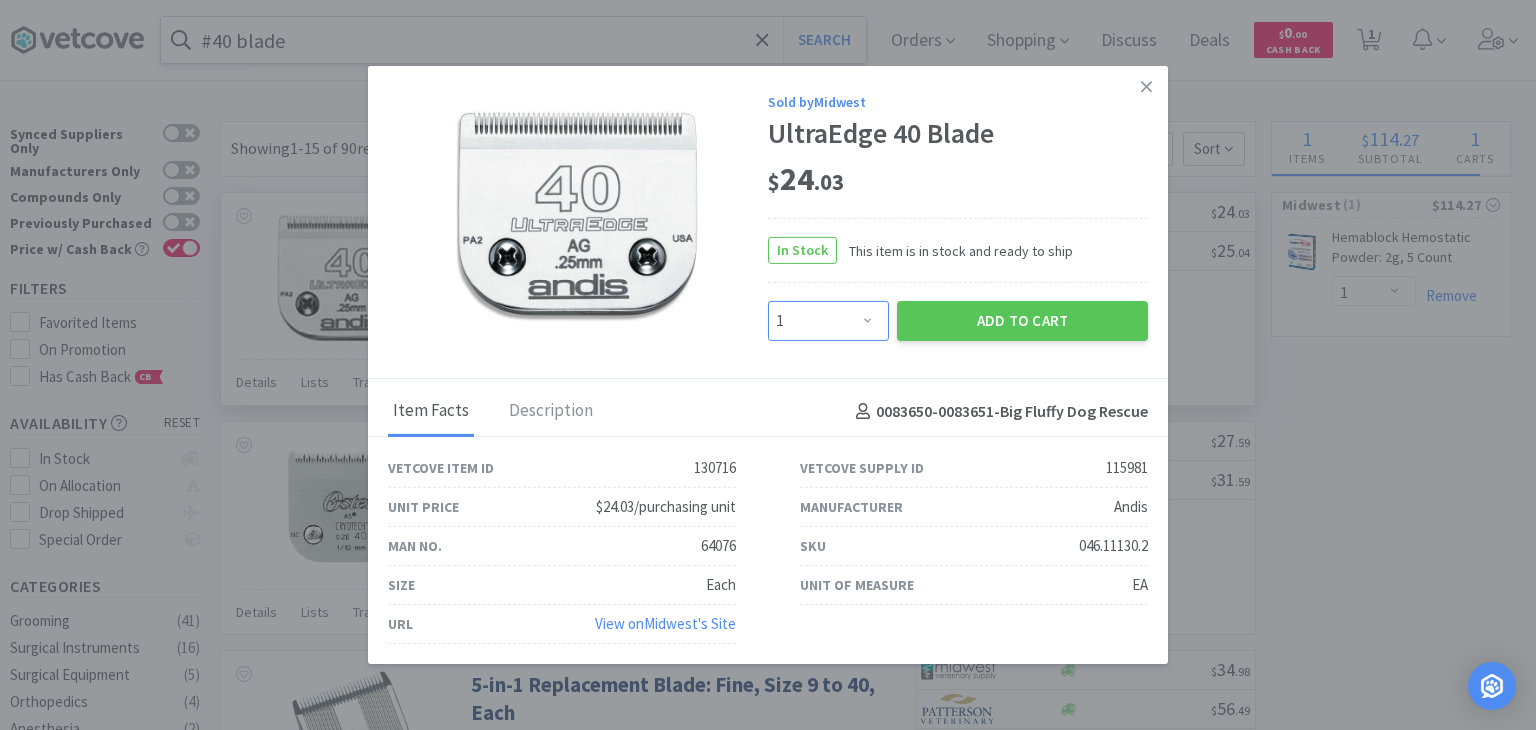 select on "3" 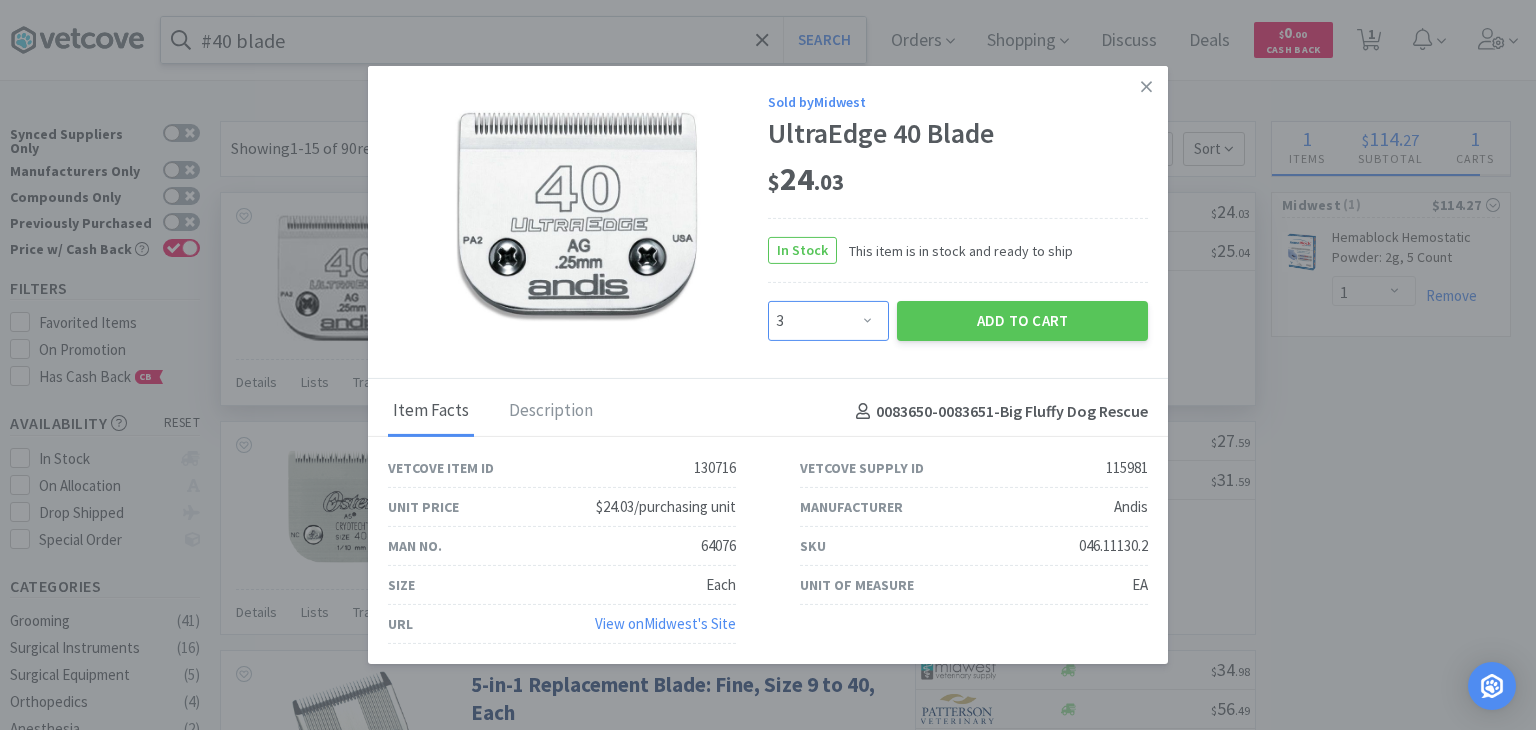 click on "Enter Quantity 1 2 3 4 5 6 7 8 9 10 11 12 13 14 15 16 17 18 19 20 Enter Quantity" at bounding box center (828, 321) 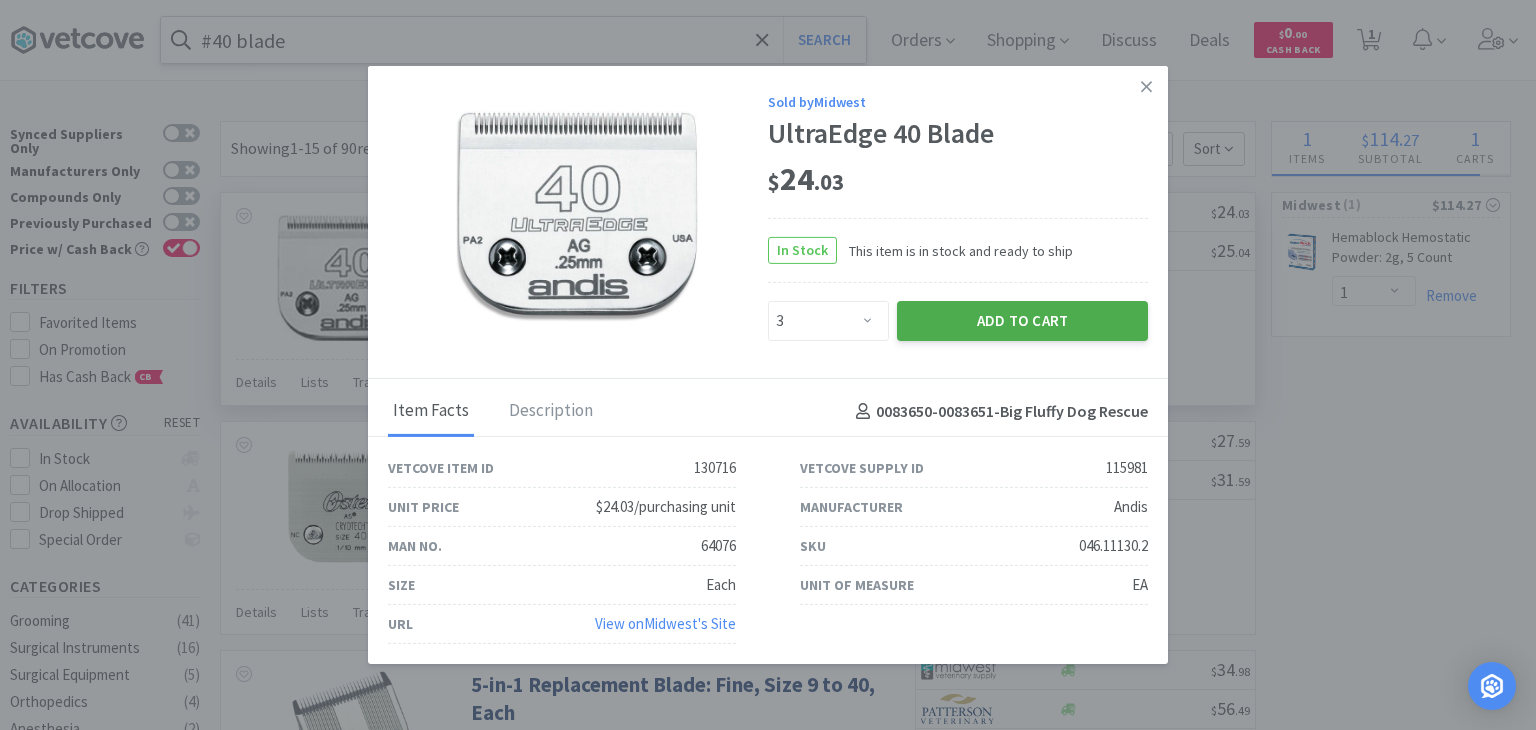 click on "Add to Cart" at bounding box center [1022, 321] 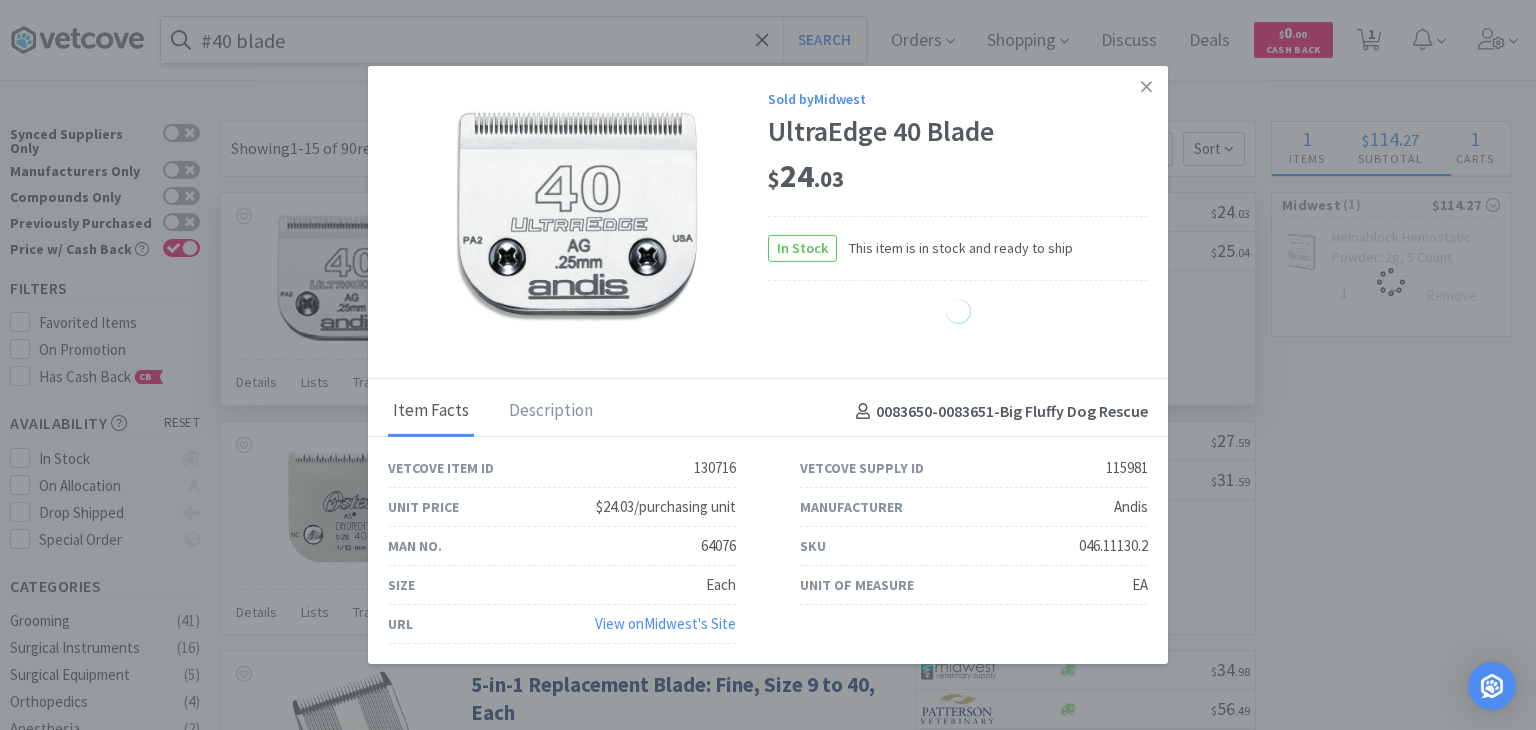 select on "3" 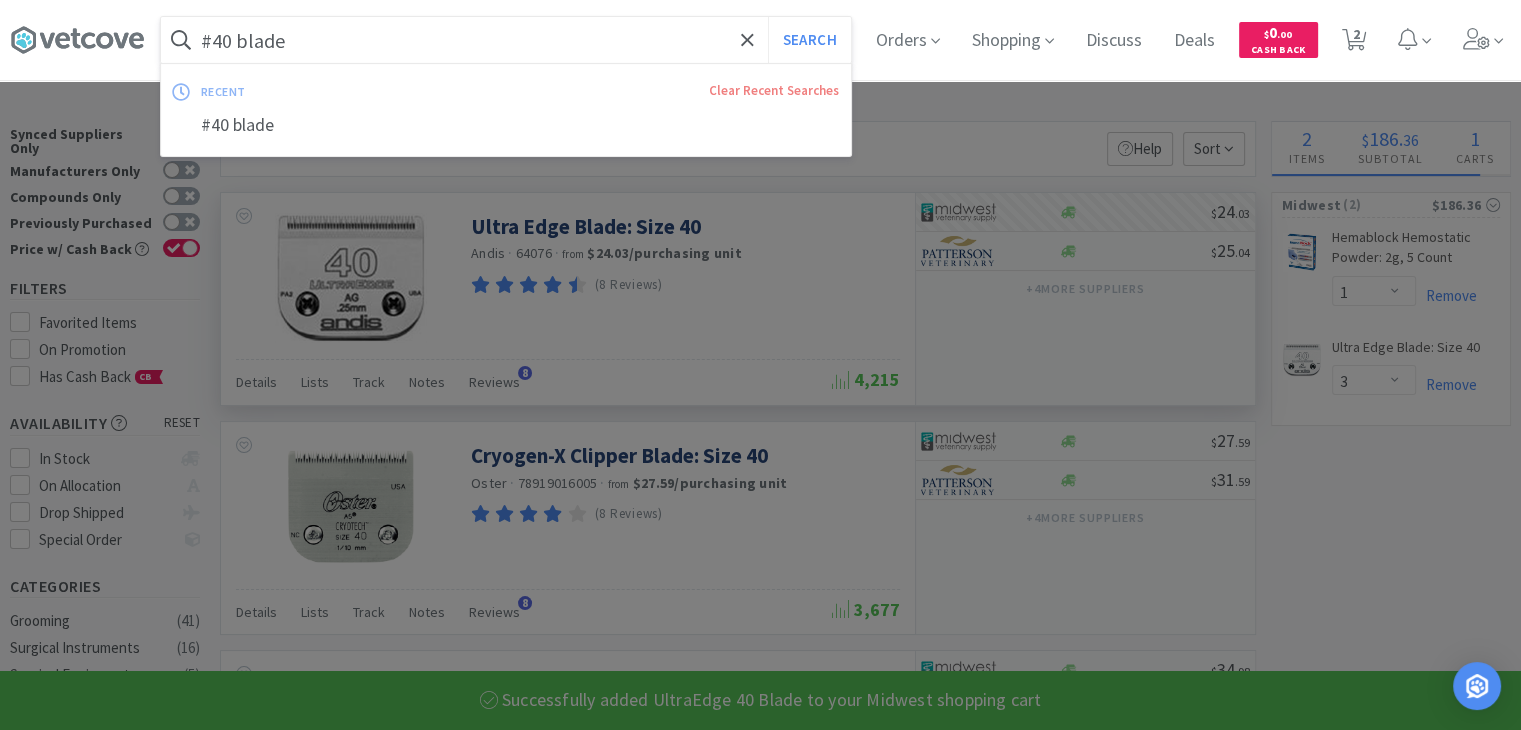 click on "#40 blade" at bounding box center (506, 40) 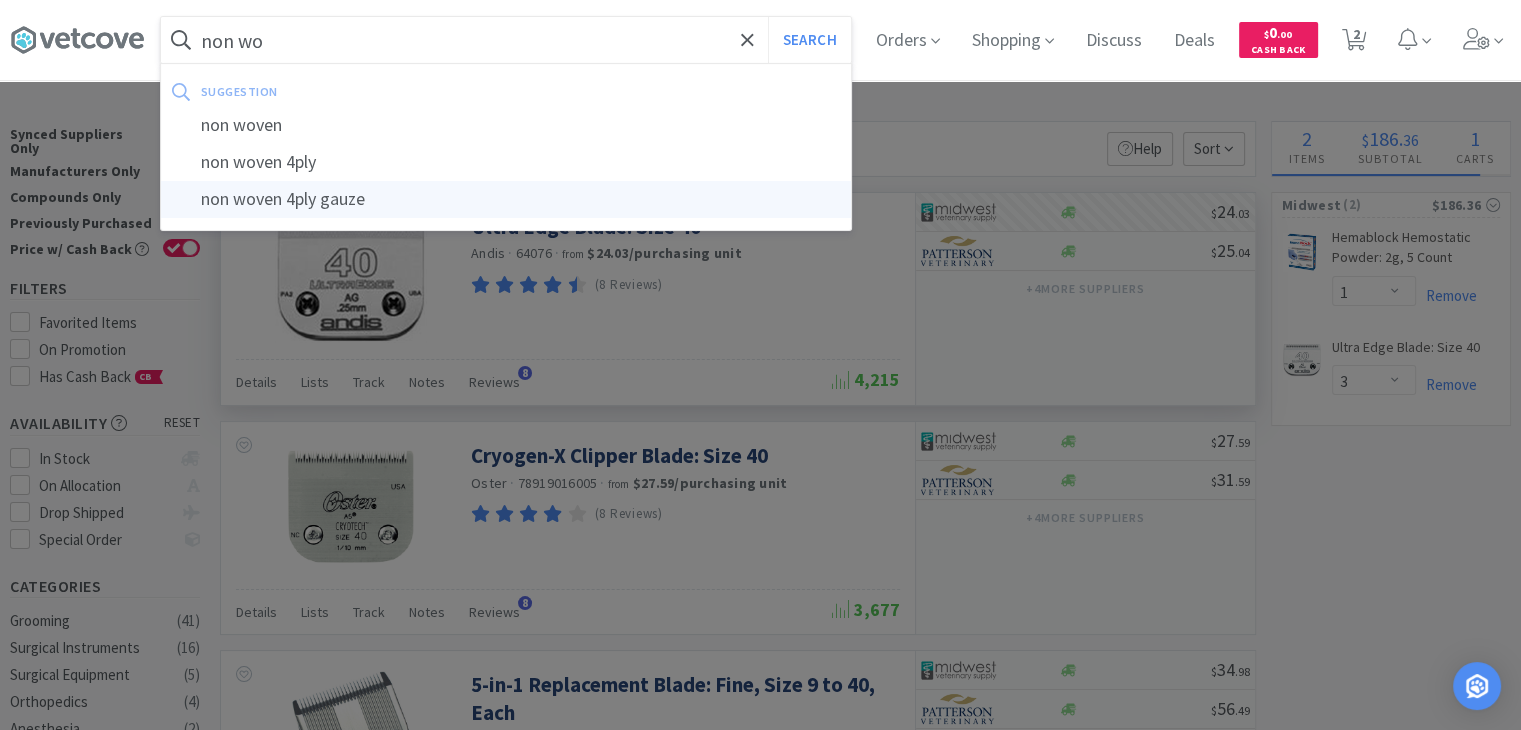 click on "non woven 4ply gauze" at bounding box center [506, 199] 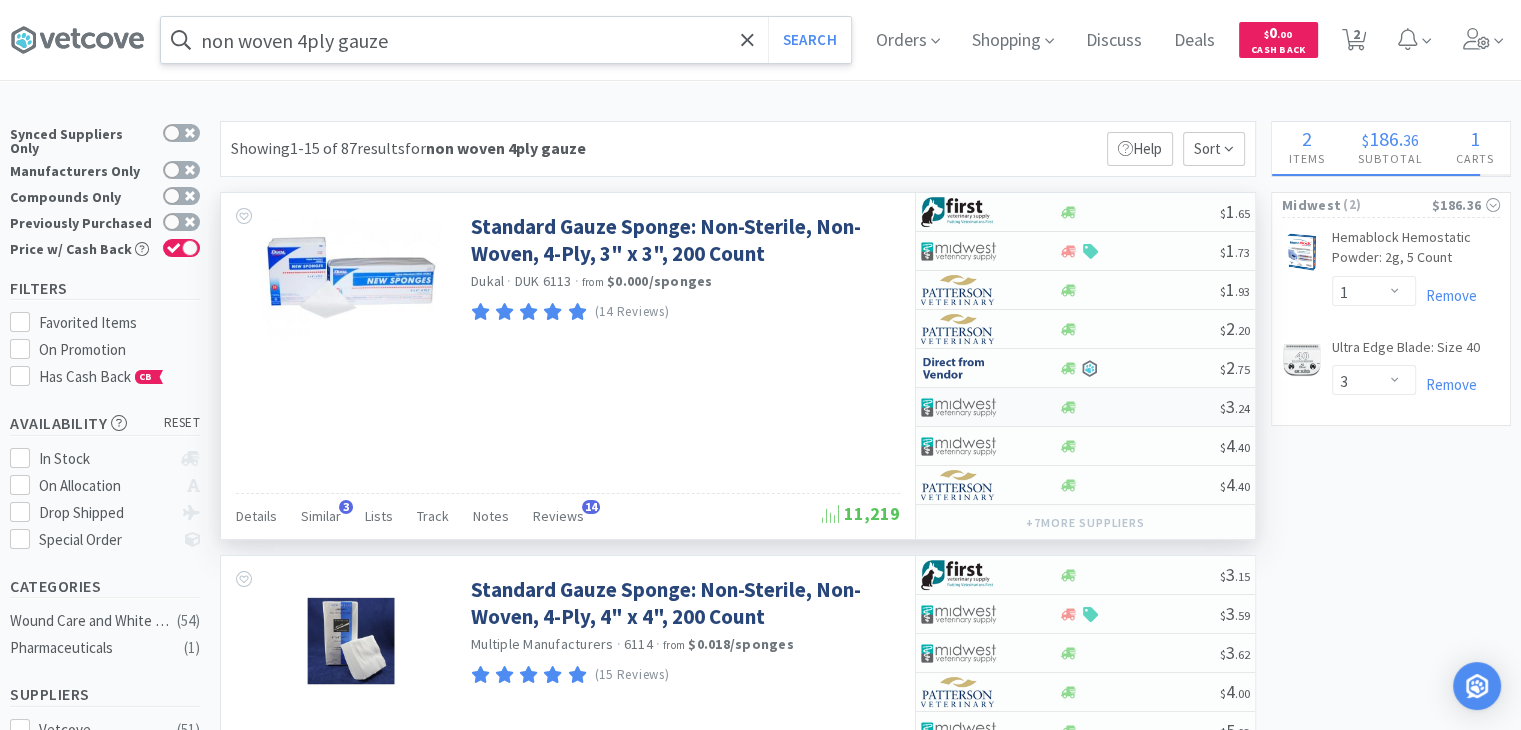 click at bounding box center [958, 407] 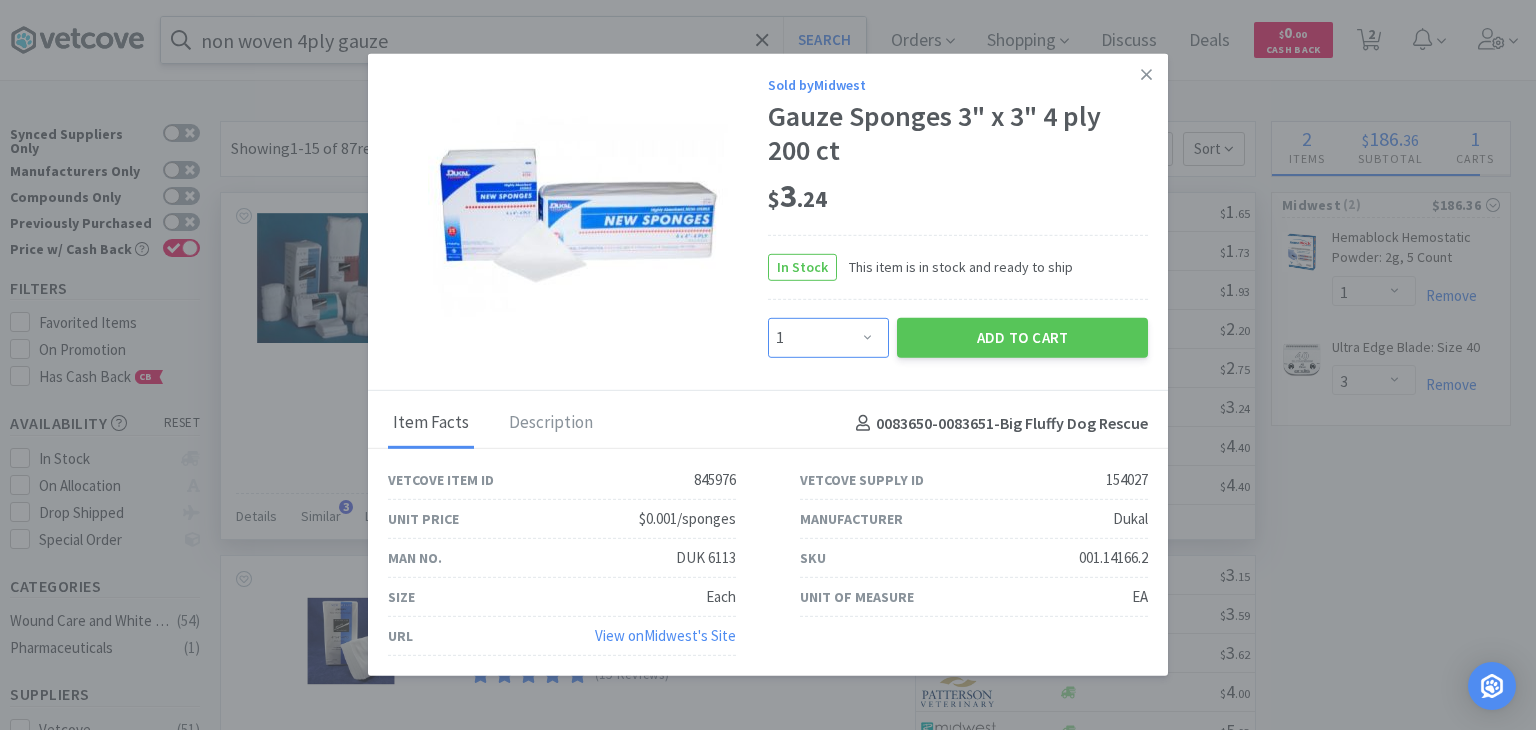 click on "Enter Quantity 1 2 3 4 5 6 7 8 9 10 11 12 13 14 15 16 17 18 19 20 Enter Quantity" at bounding box center (828, 338) 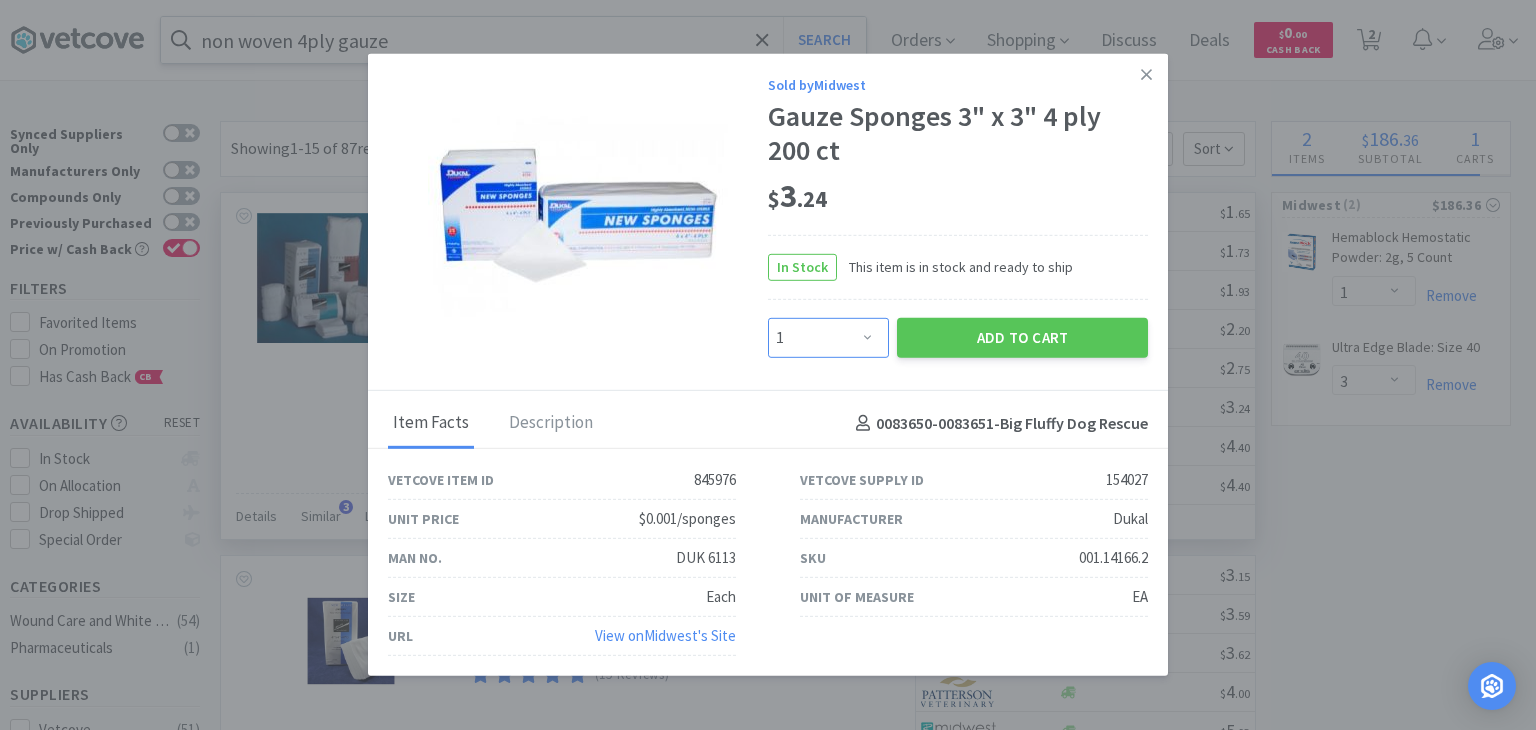 select on "4" 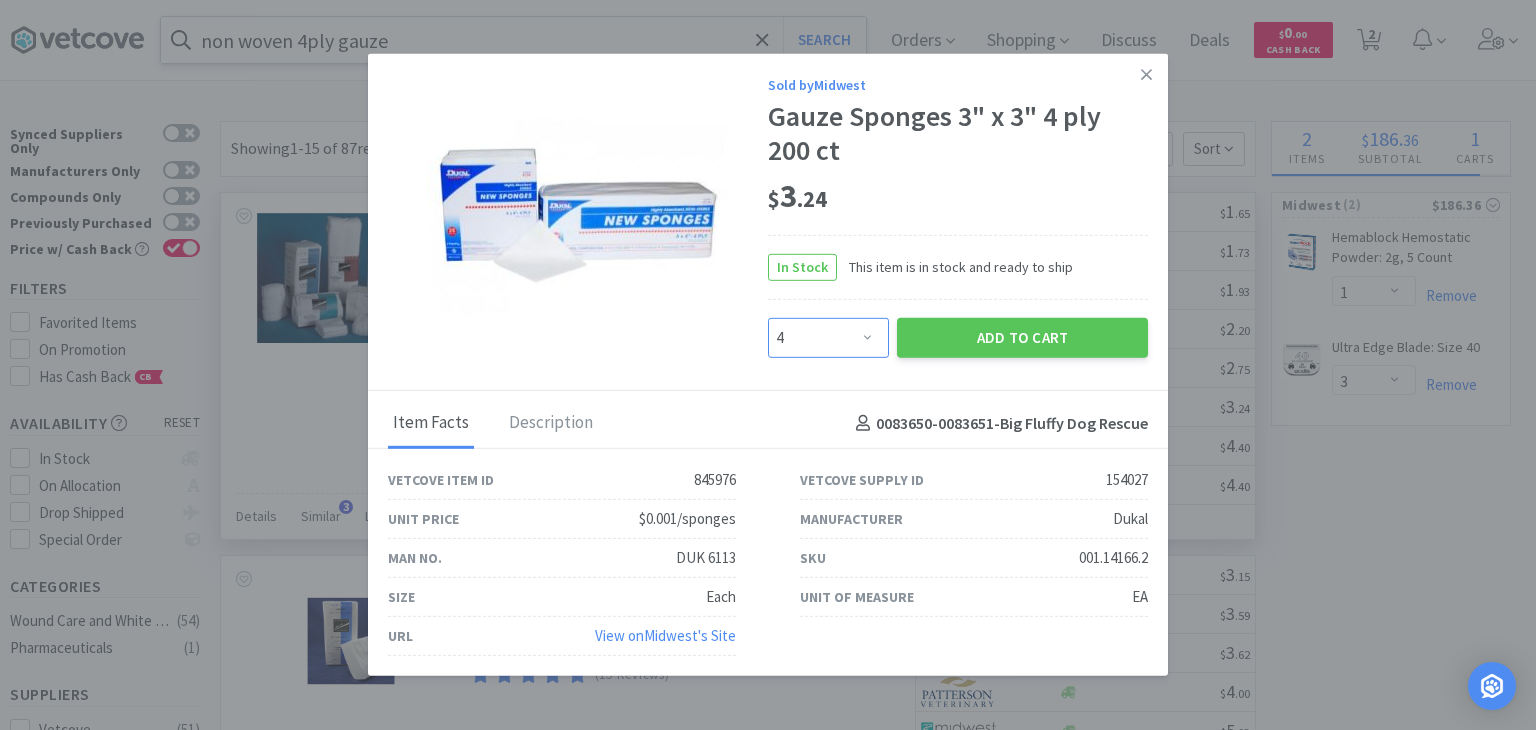 click on "Enter Quantity 1 2 3 4 5 6 7 8 9 10 11 12 13 14 15 16 17 18 19 20 Enter Quantity" at bounding box center (828, 338) 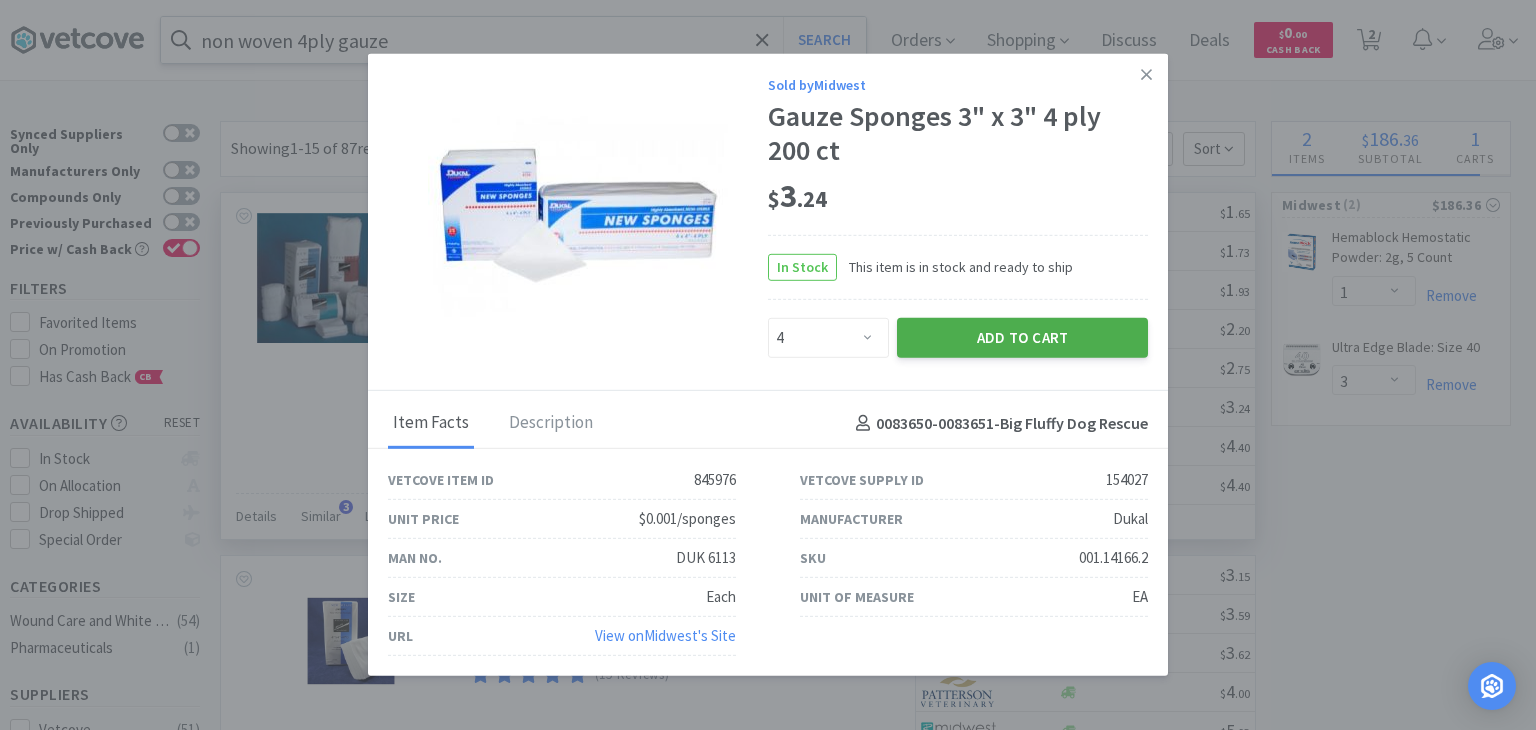 click on "Add to Cart" at bounding box center [1022, 338] 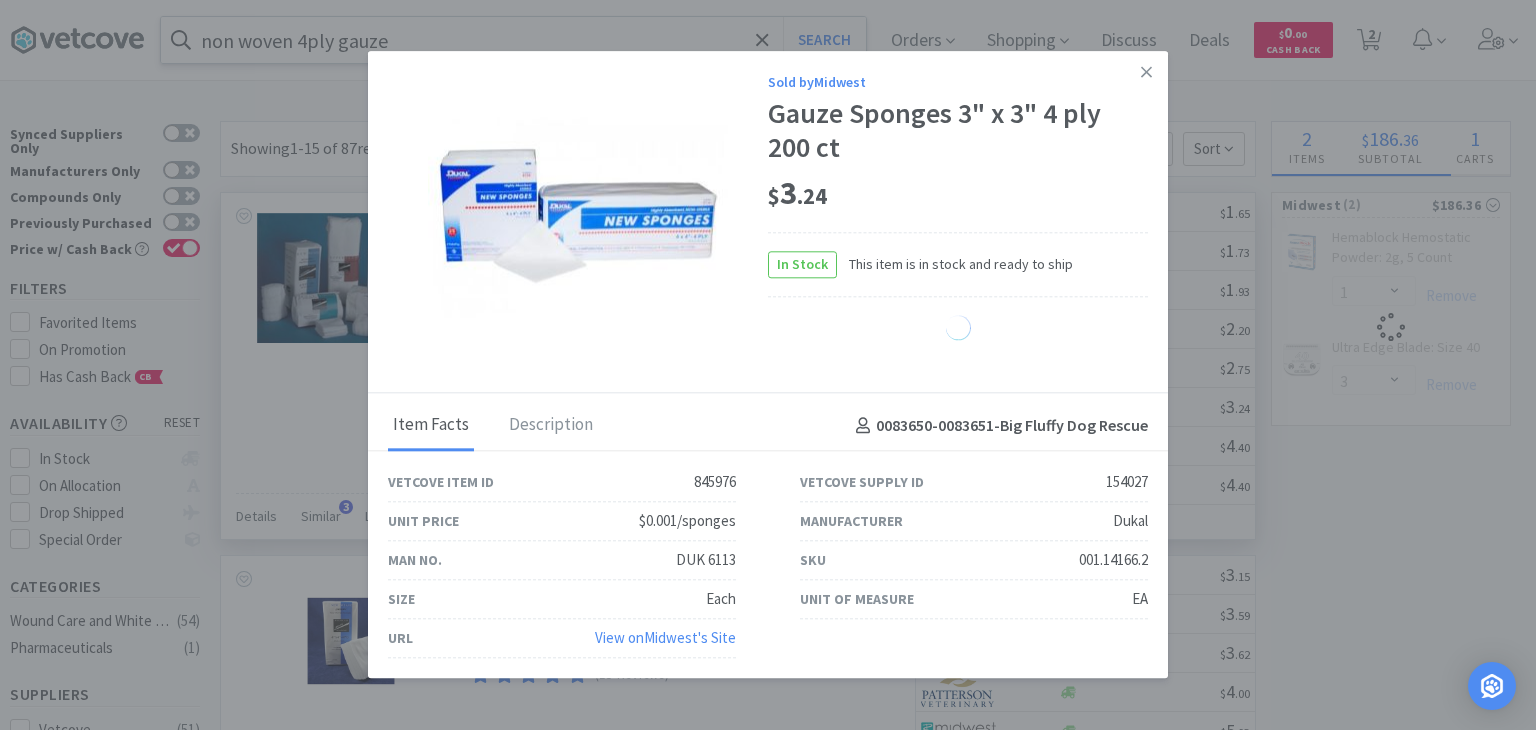 select on "4" 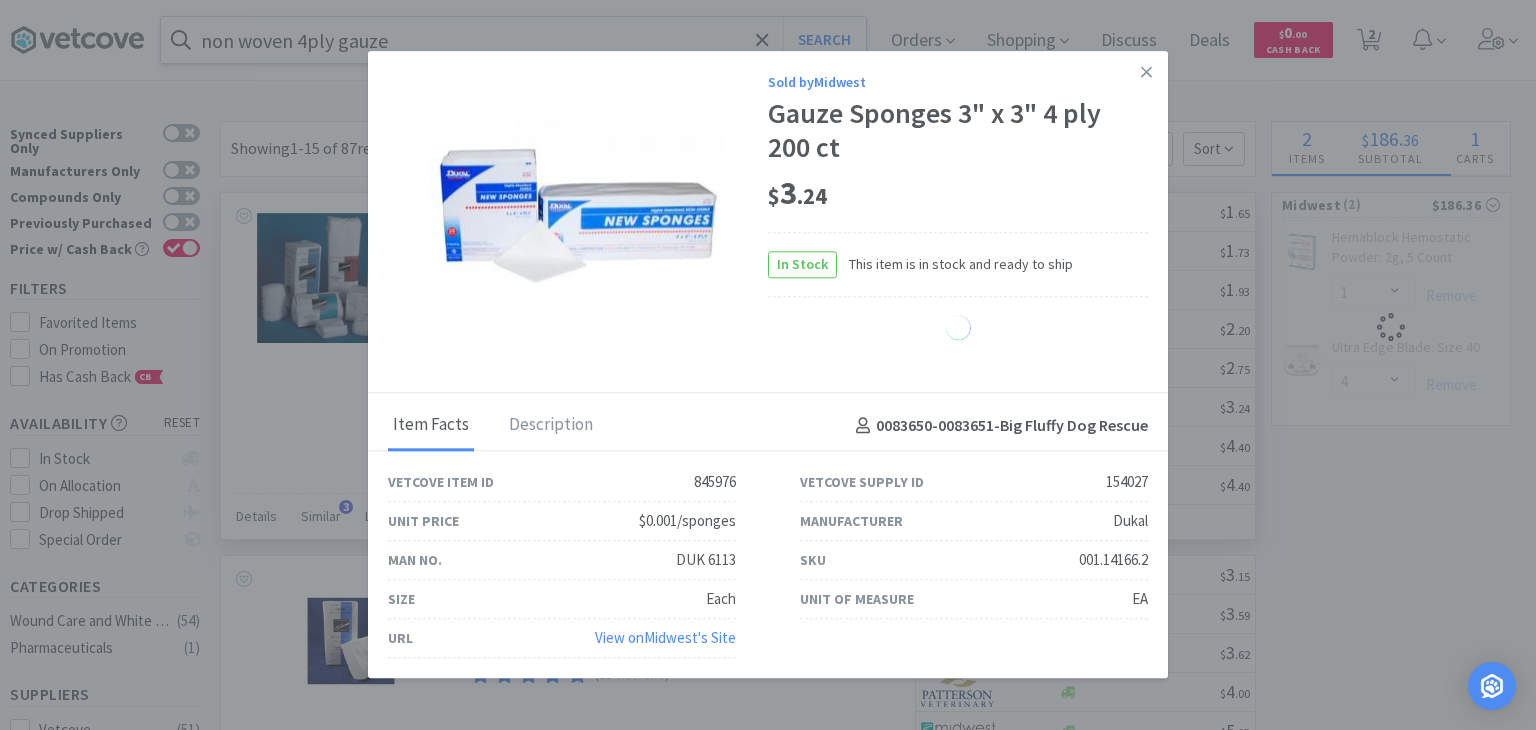 select on "3" 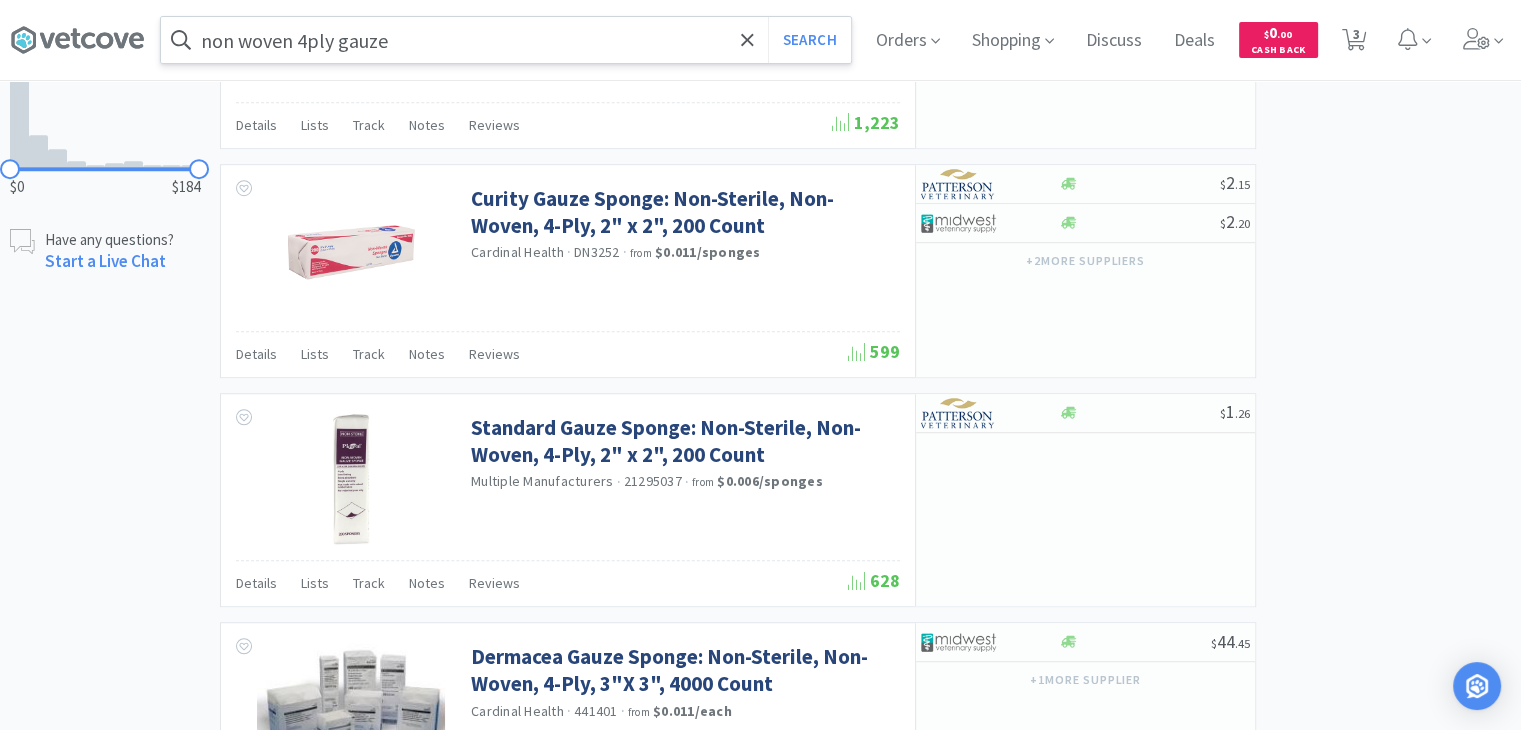 scroll, scrollTop: 0, scrollLeft: 0, axis: both 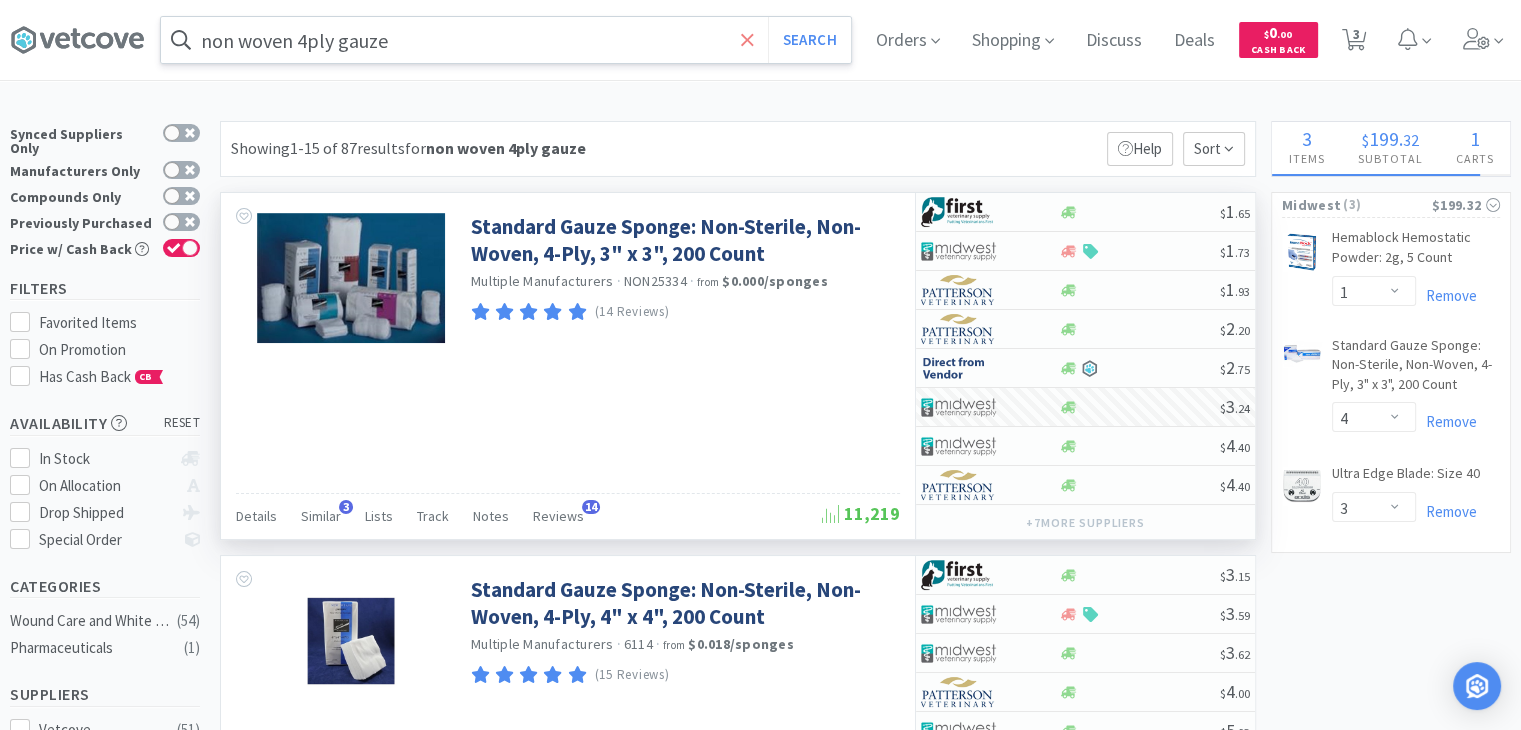 click 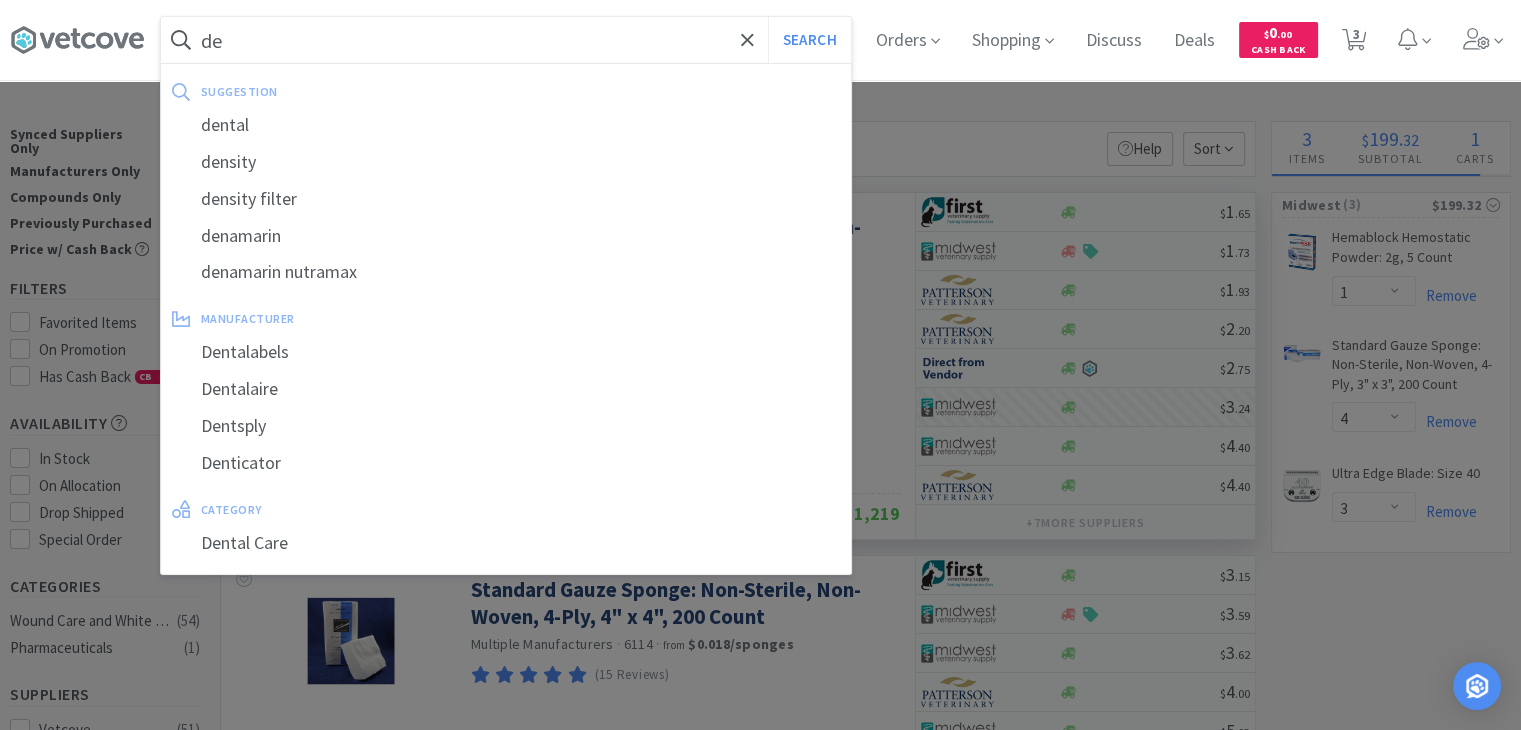 type on "d" 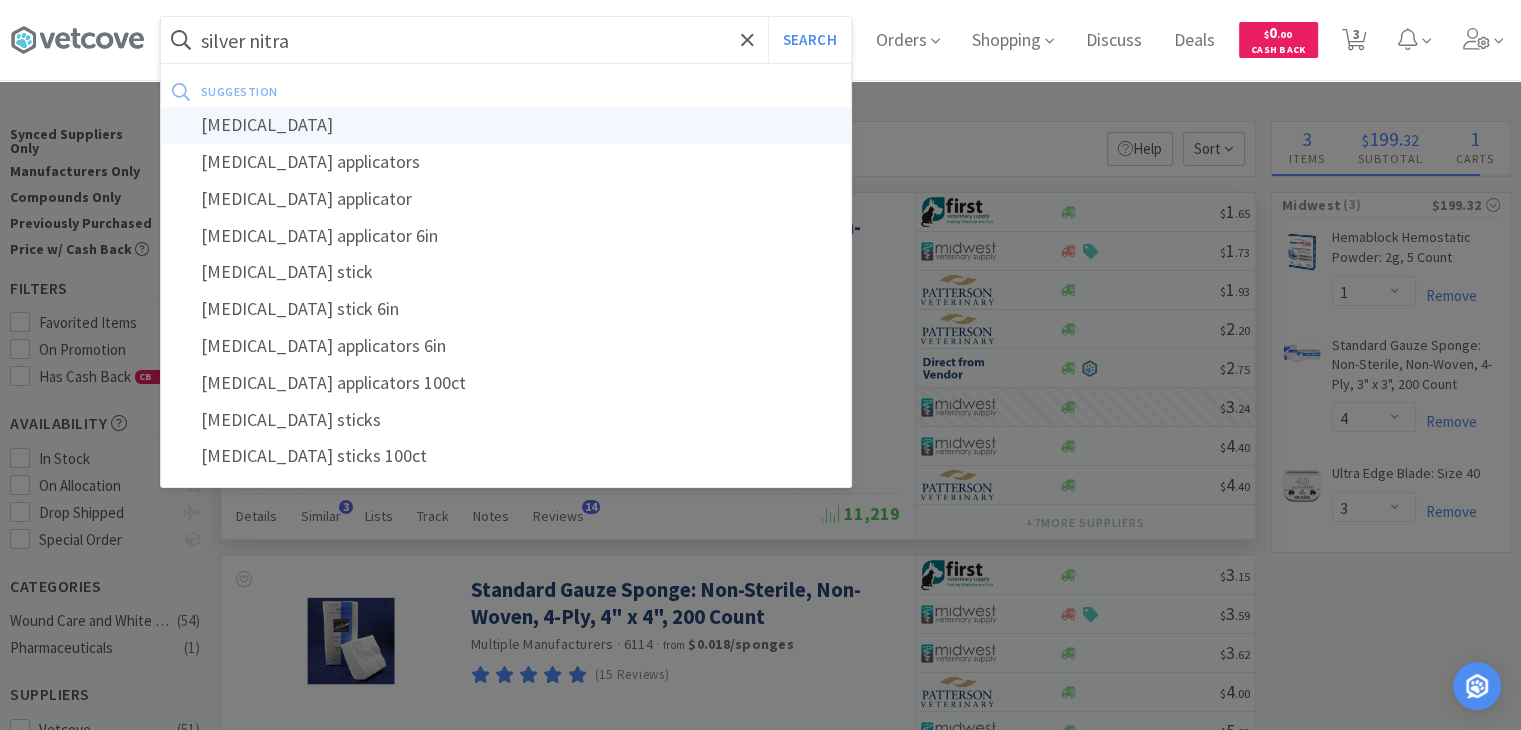 click on "[MEDICAL_DATA]" at bounding box center (506, 125) 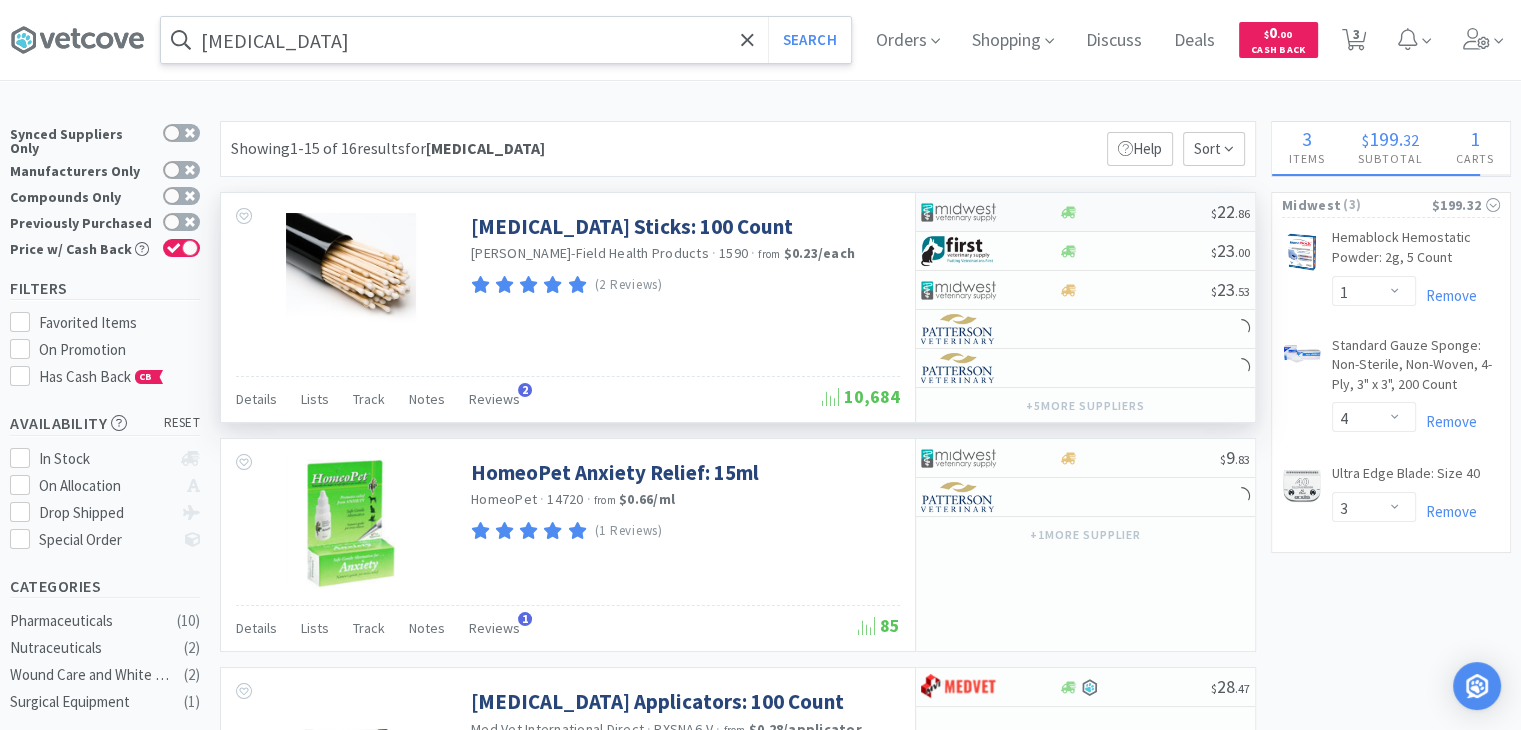 click at bounding box center (976, 212) 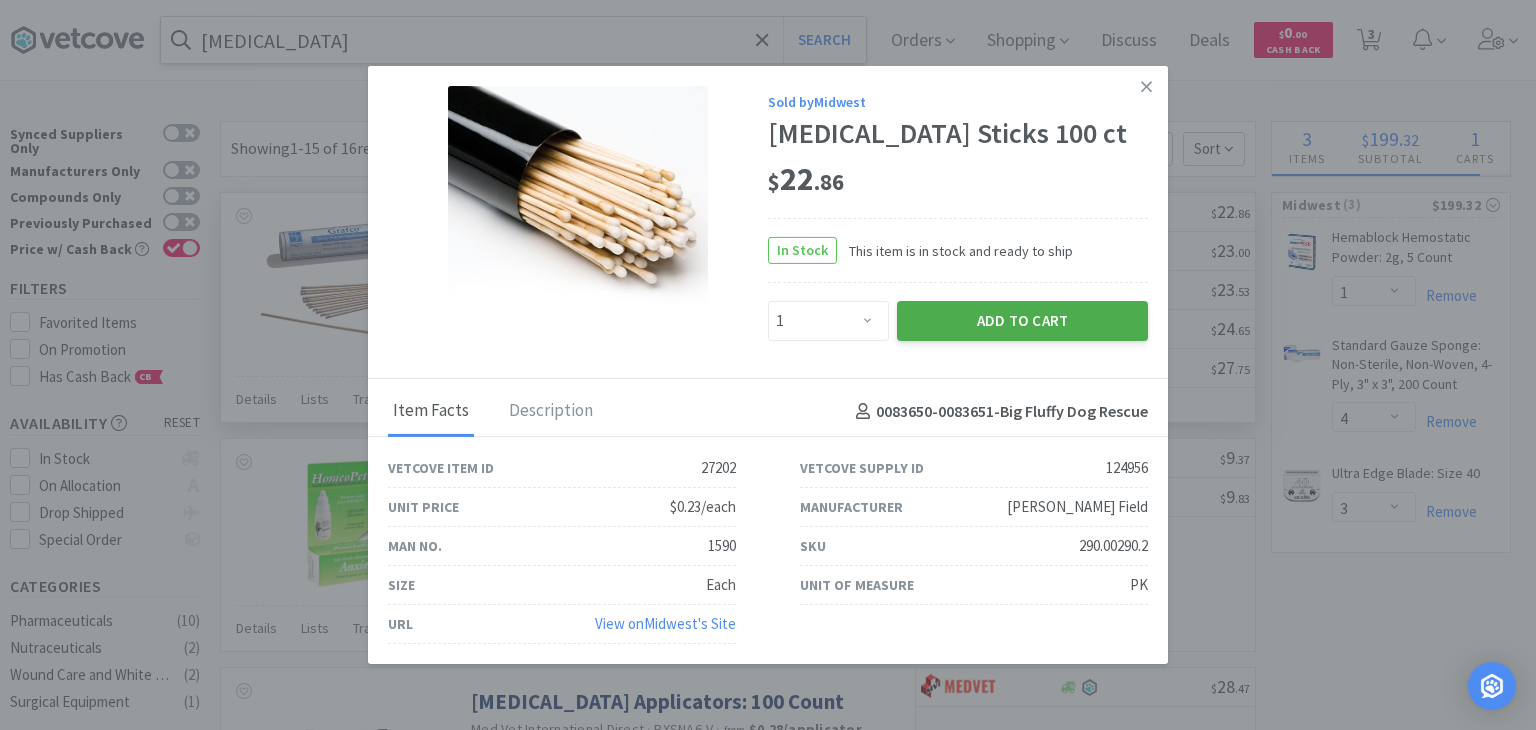 click on "Add to Cart" at bounding box center [1022, 321] 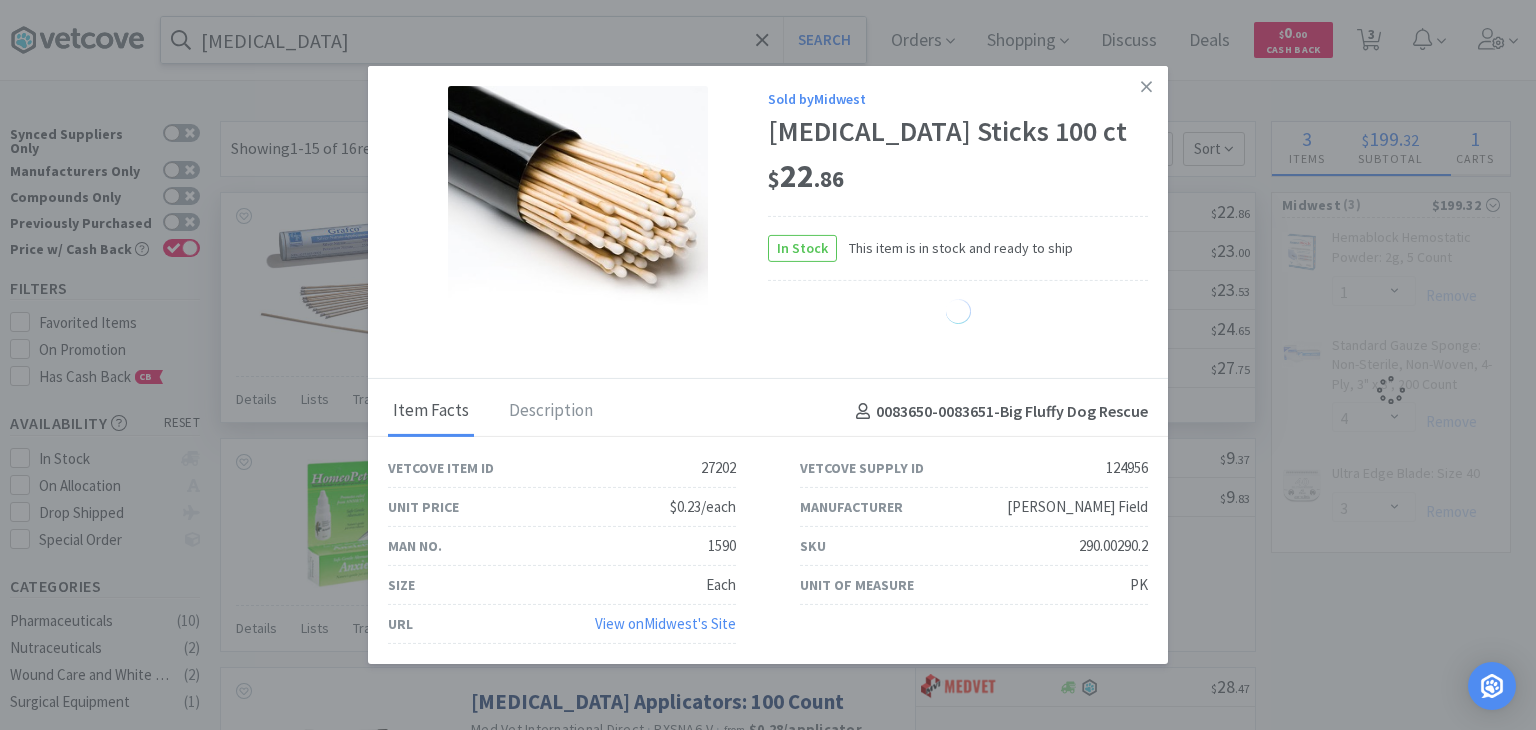 select on "1" 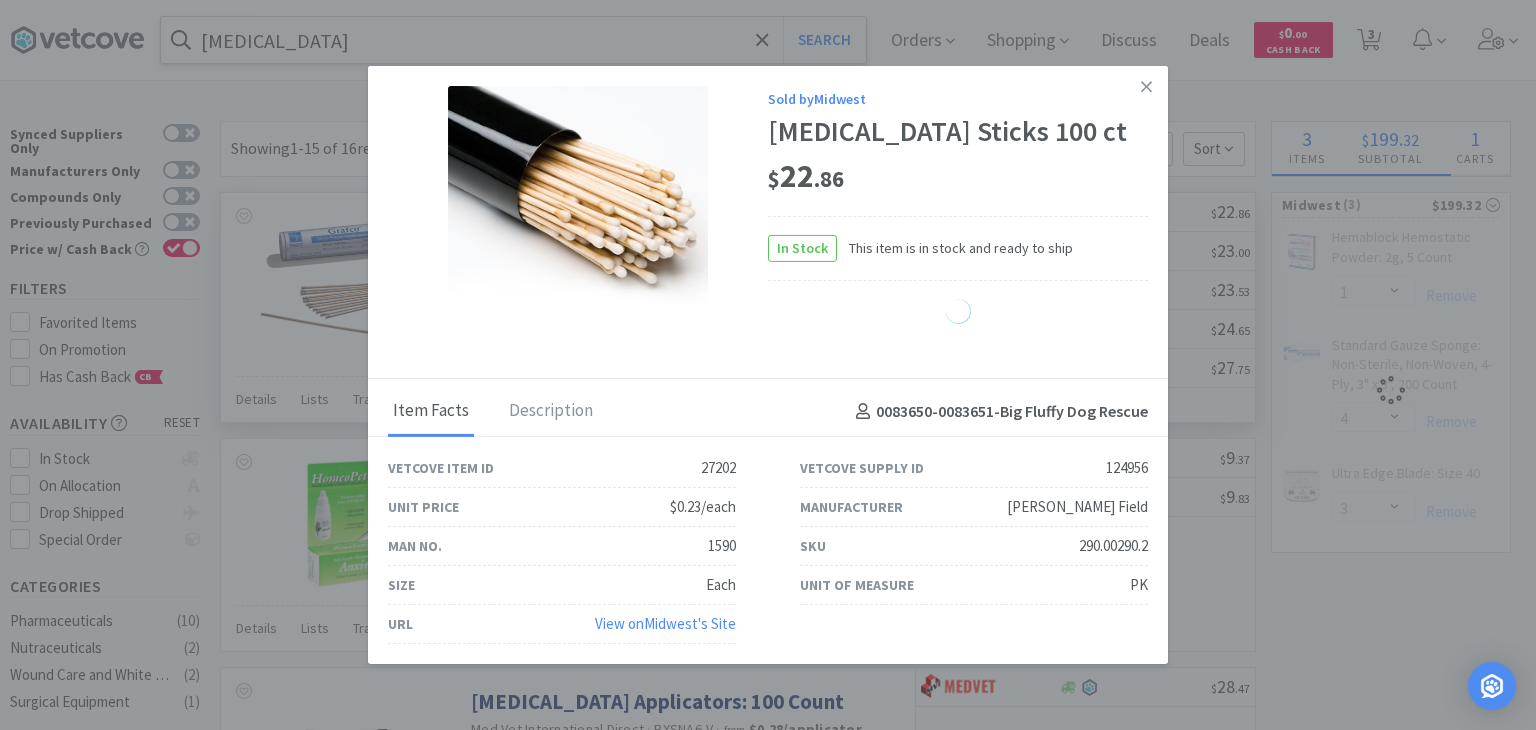 select on "4" 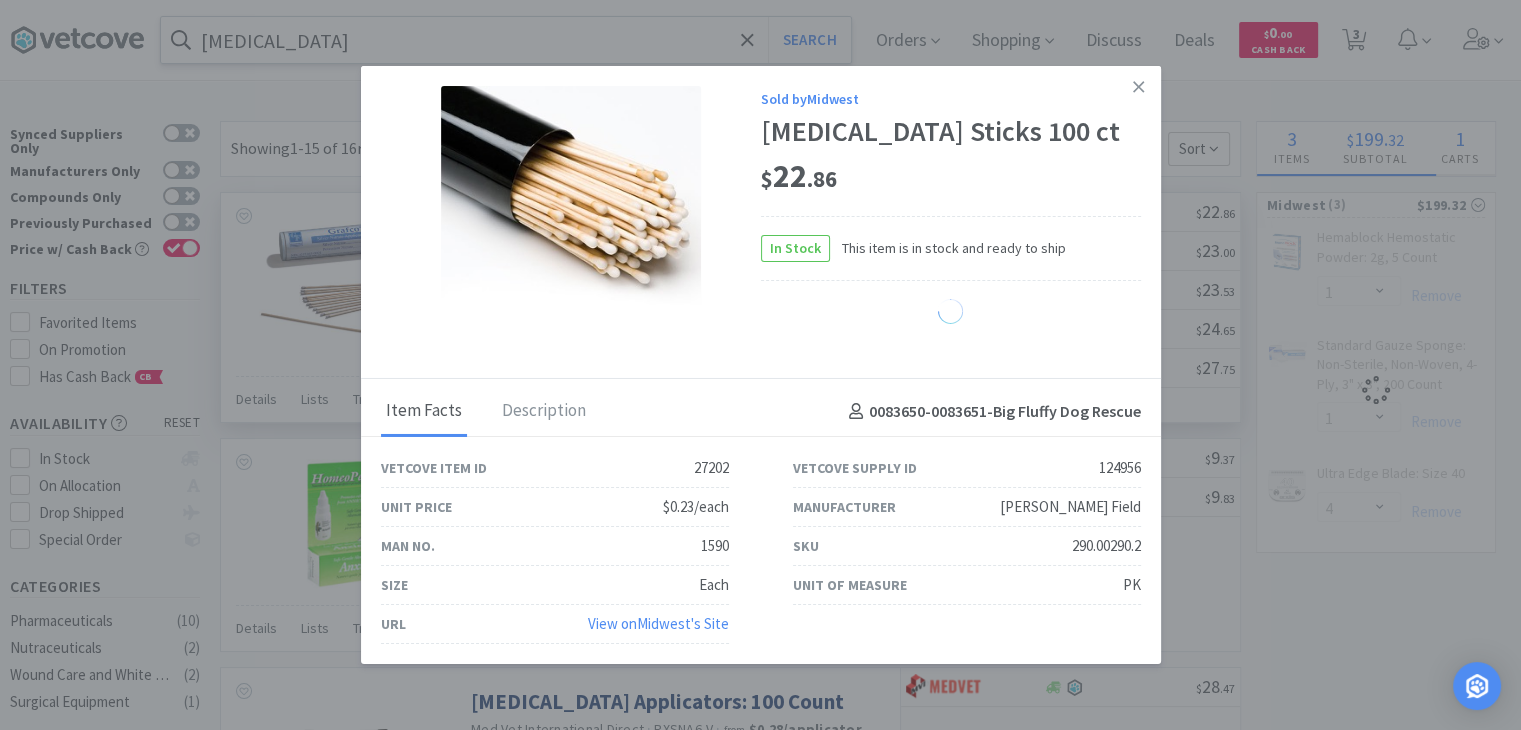 select on "3" 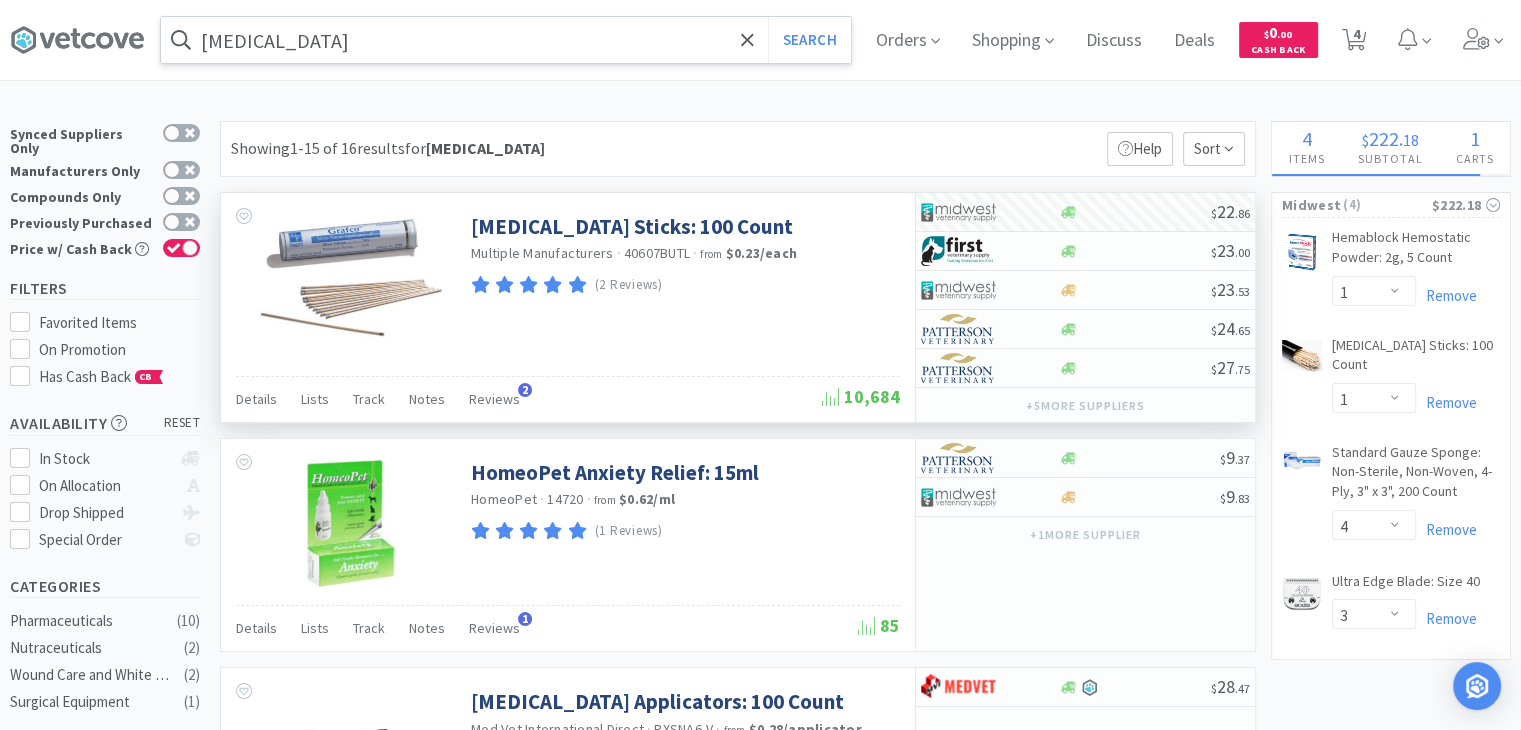 click on "[MEDICAL_DATA]" at bounding box center (506, 40) 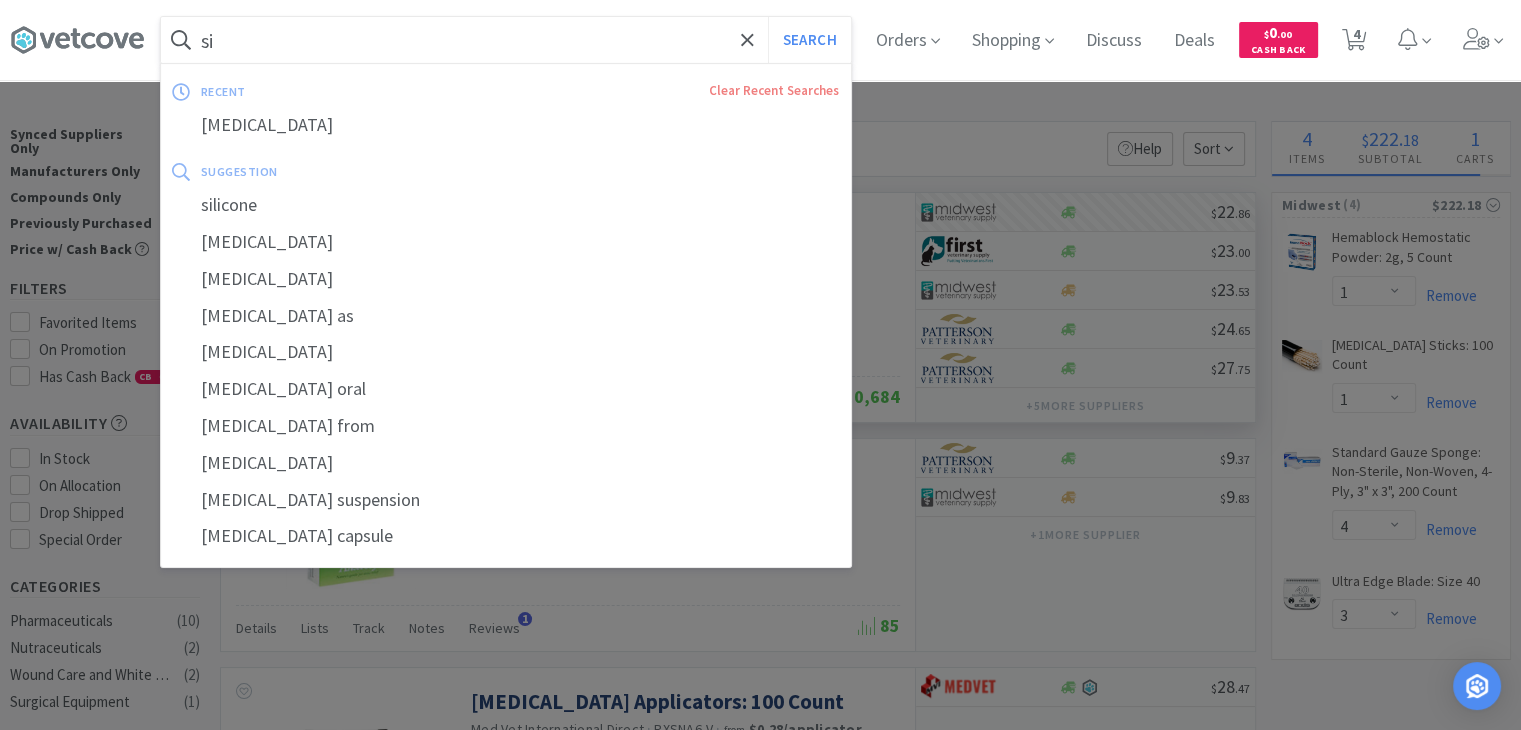 type on "s" 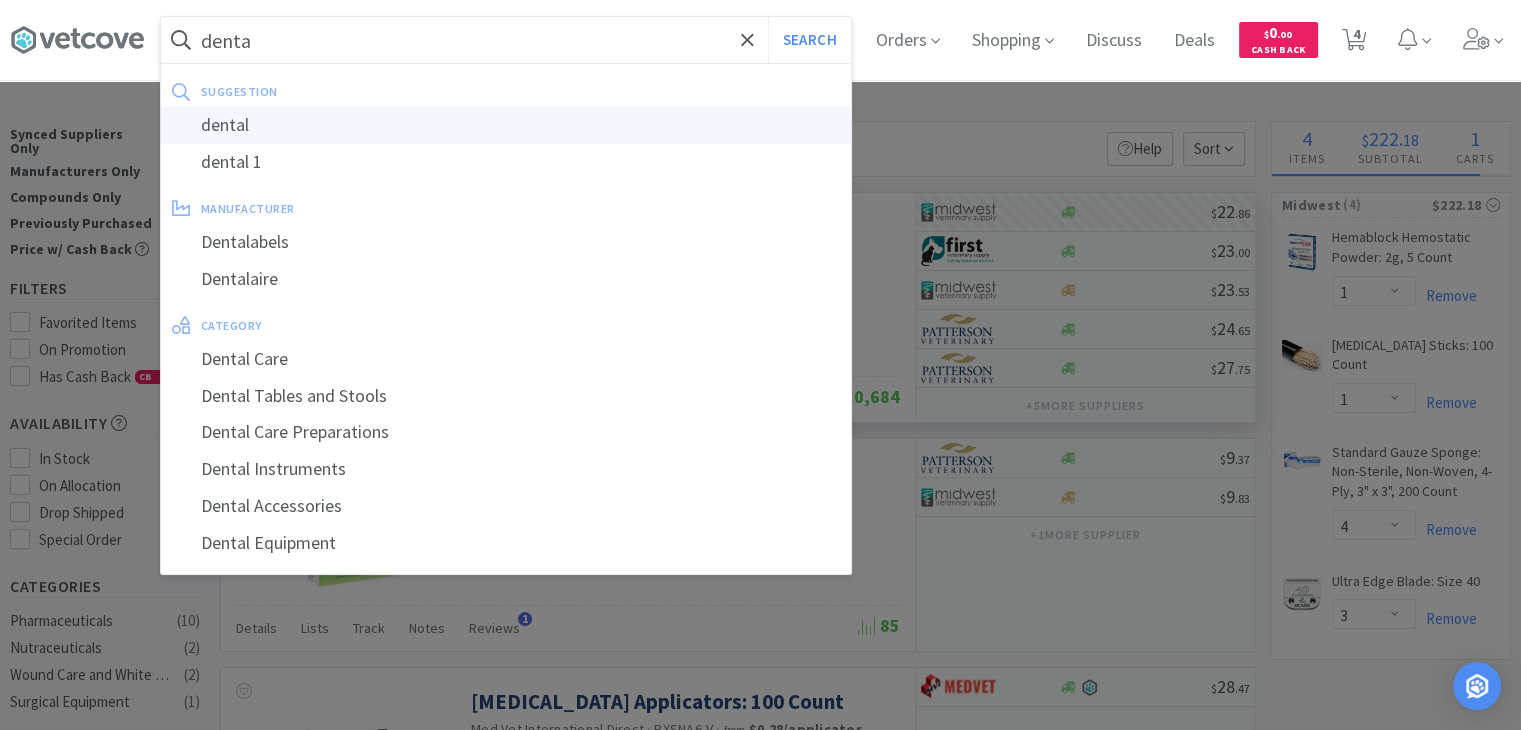 click on "dental" at bounding box center (506, 125) 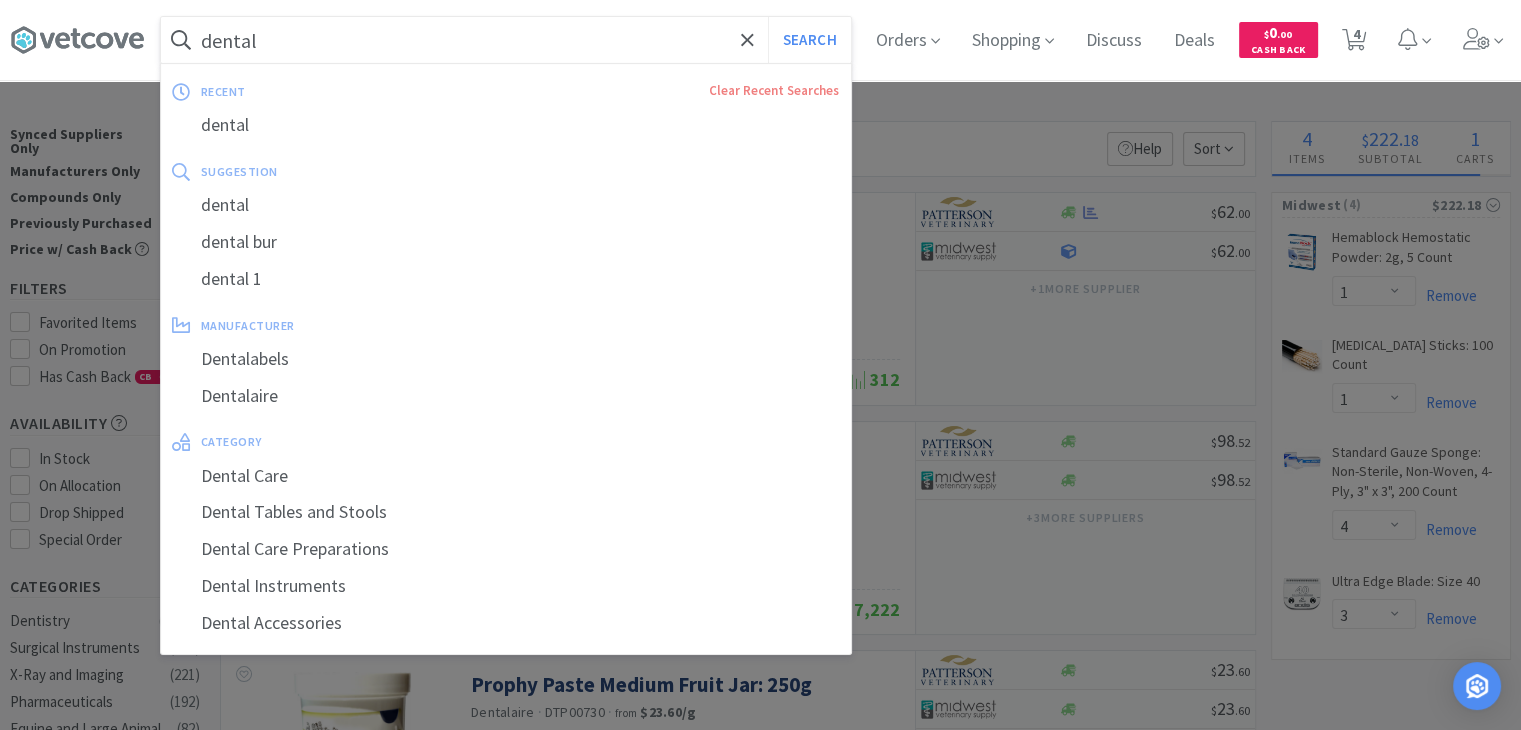 click on "dental" at bounding box center [506, 40] 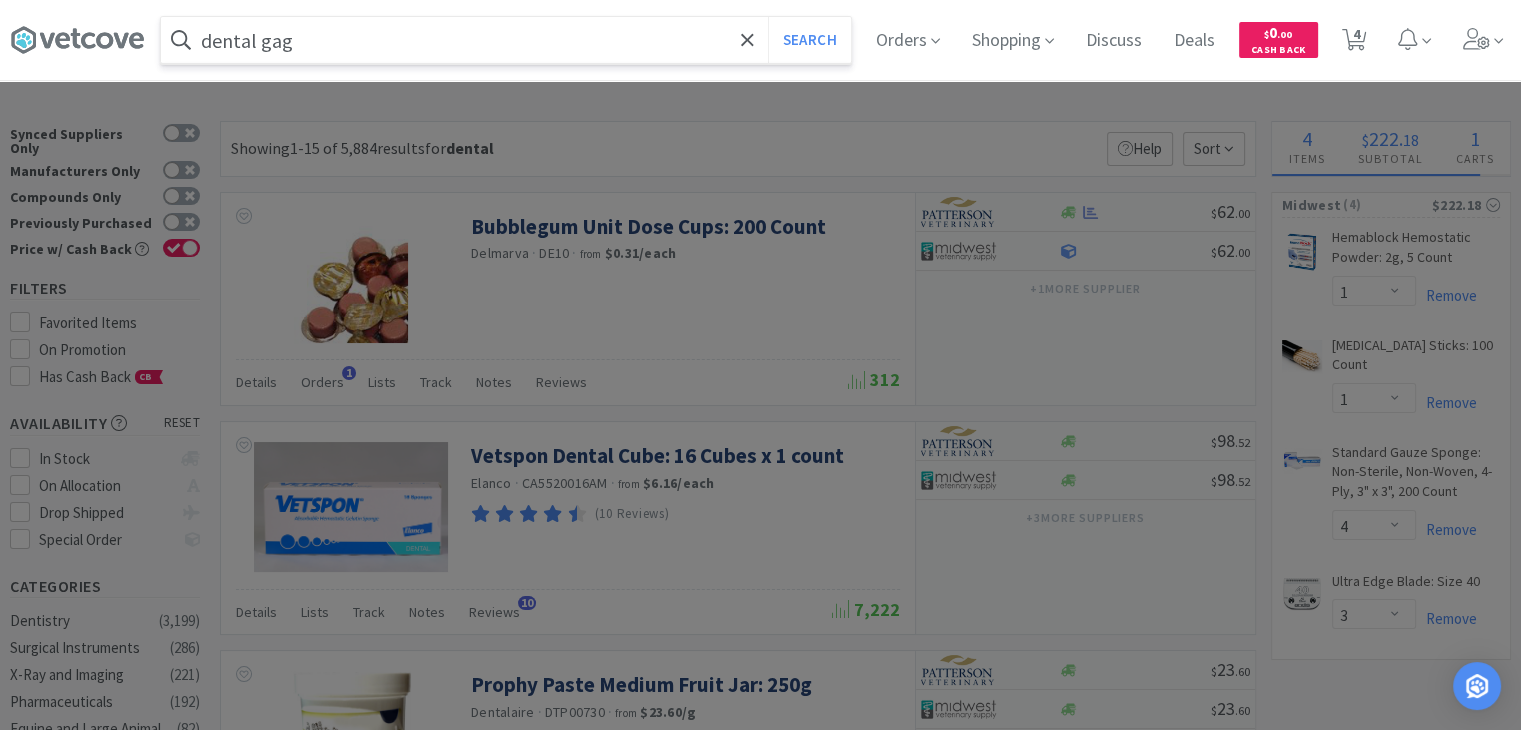 type on "dental gag" 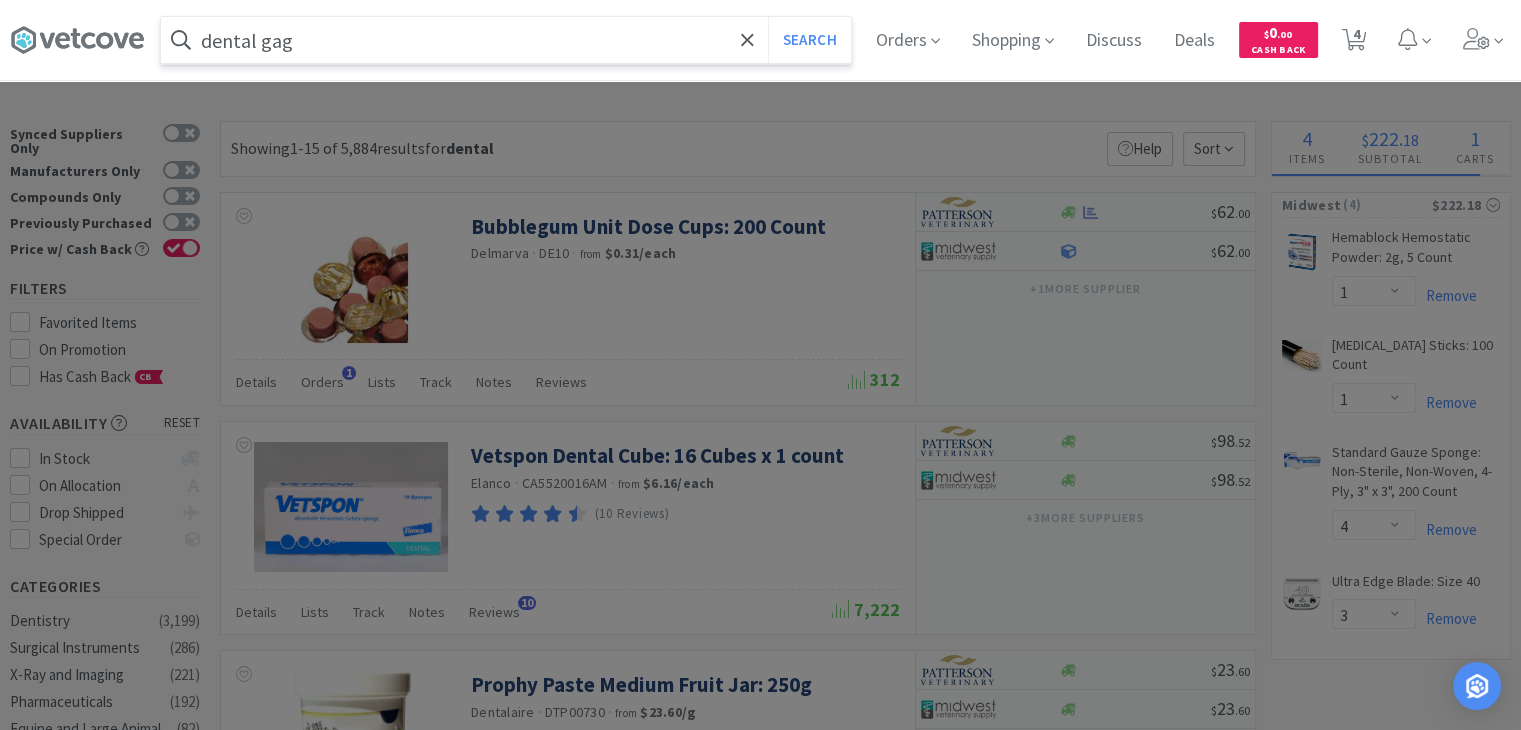 click on "Search" at bounding box center [809, 40] 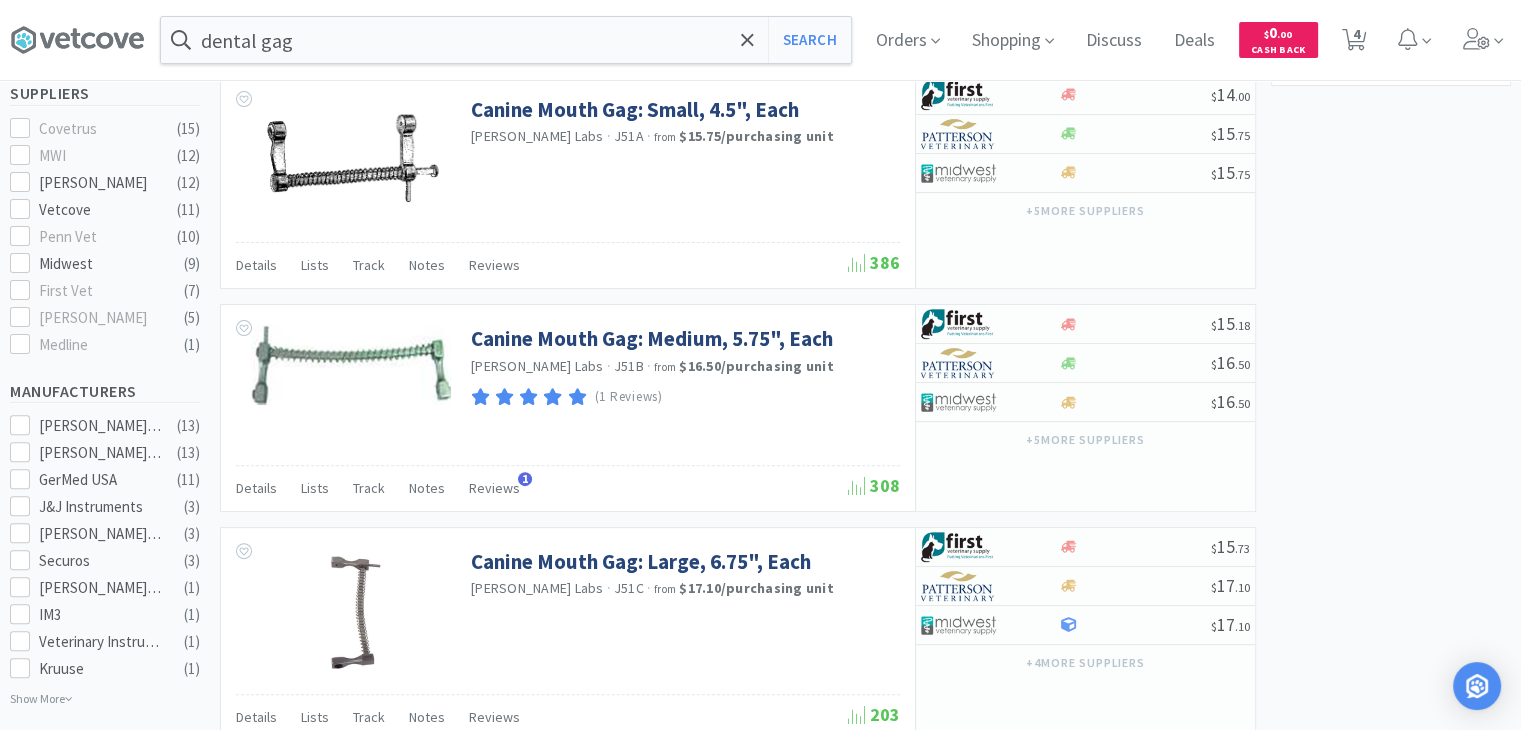 scroll, scrollTop: 561, scrollLeft: 0, axis: vertical 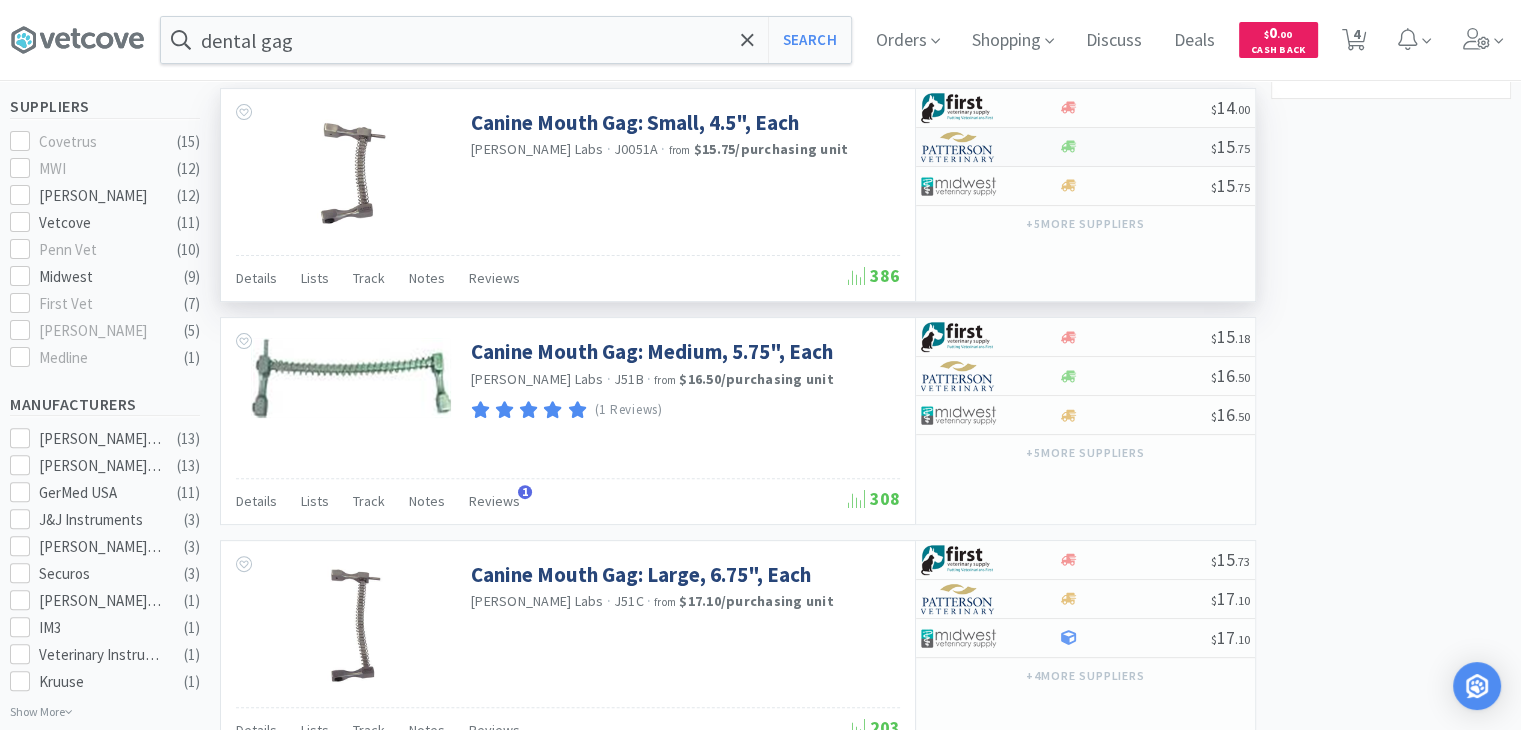 click on "$ 15 . 75" at bounding box center [1085, 147] 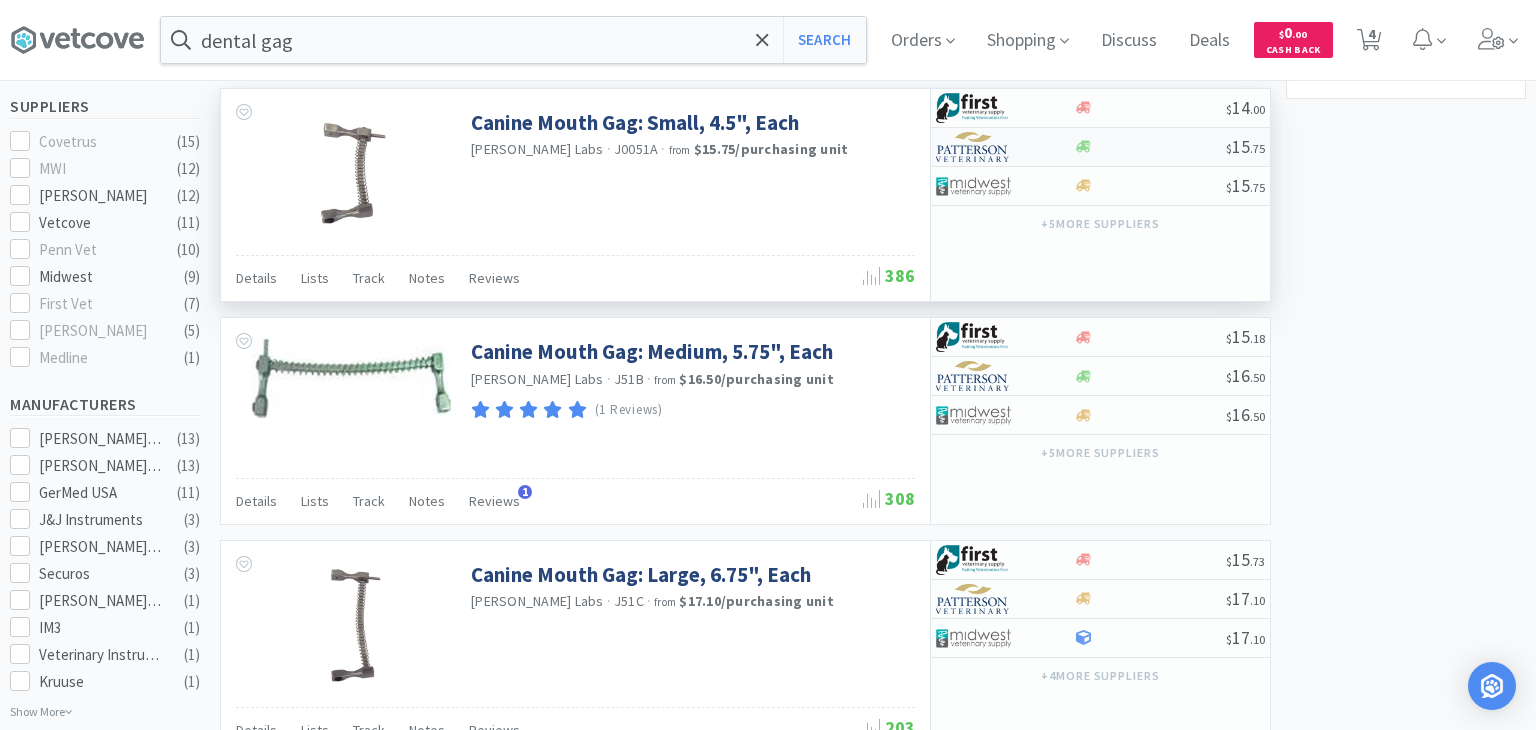 select on "1" 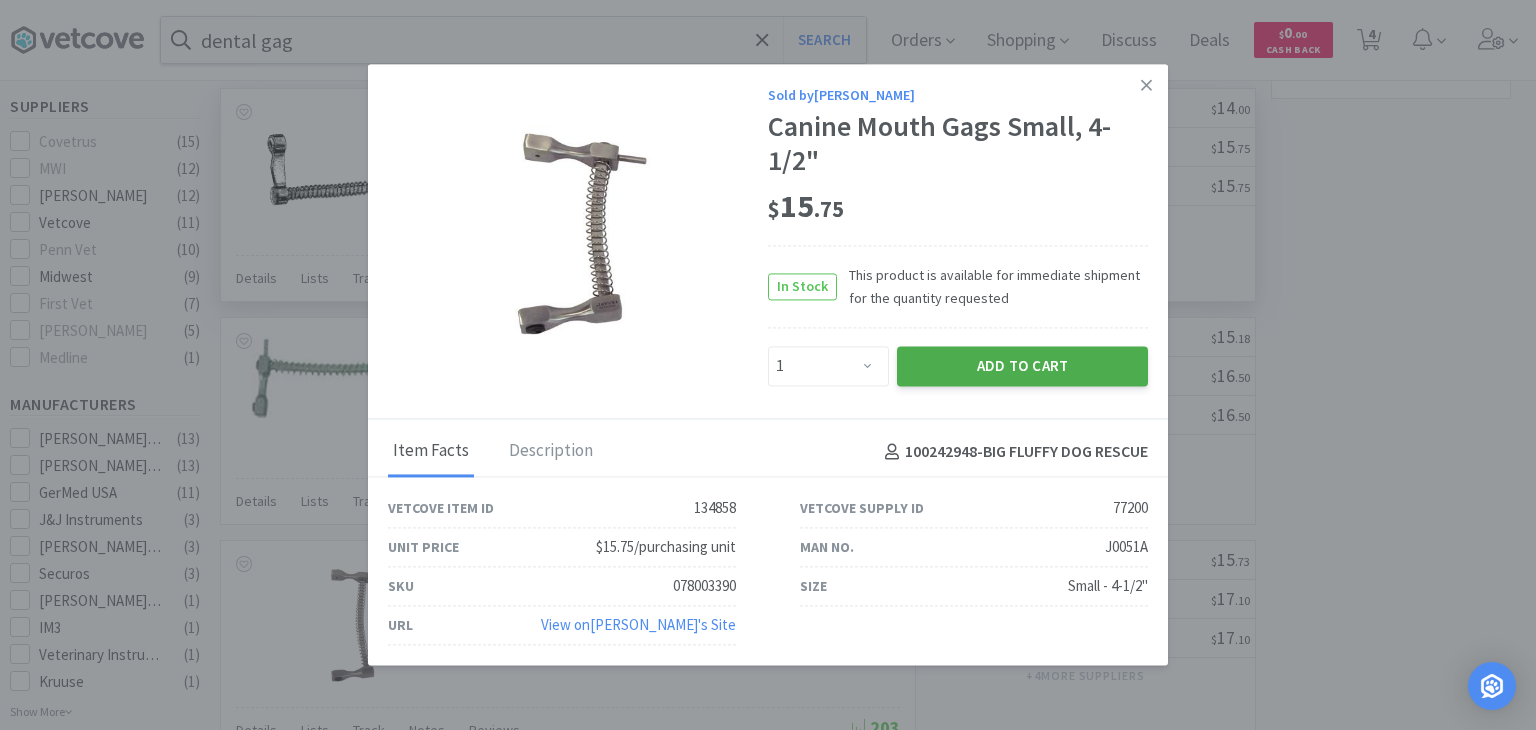 click on "Add to Cart" at bounding box center [1022, 366] 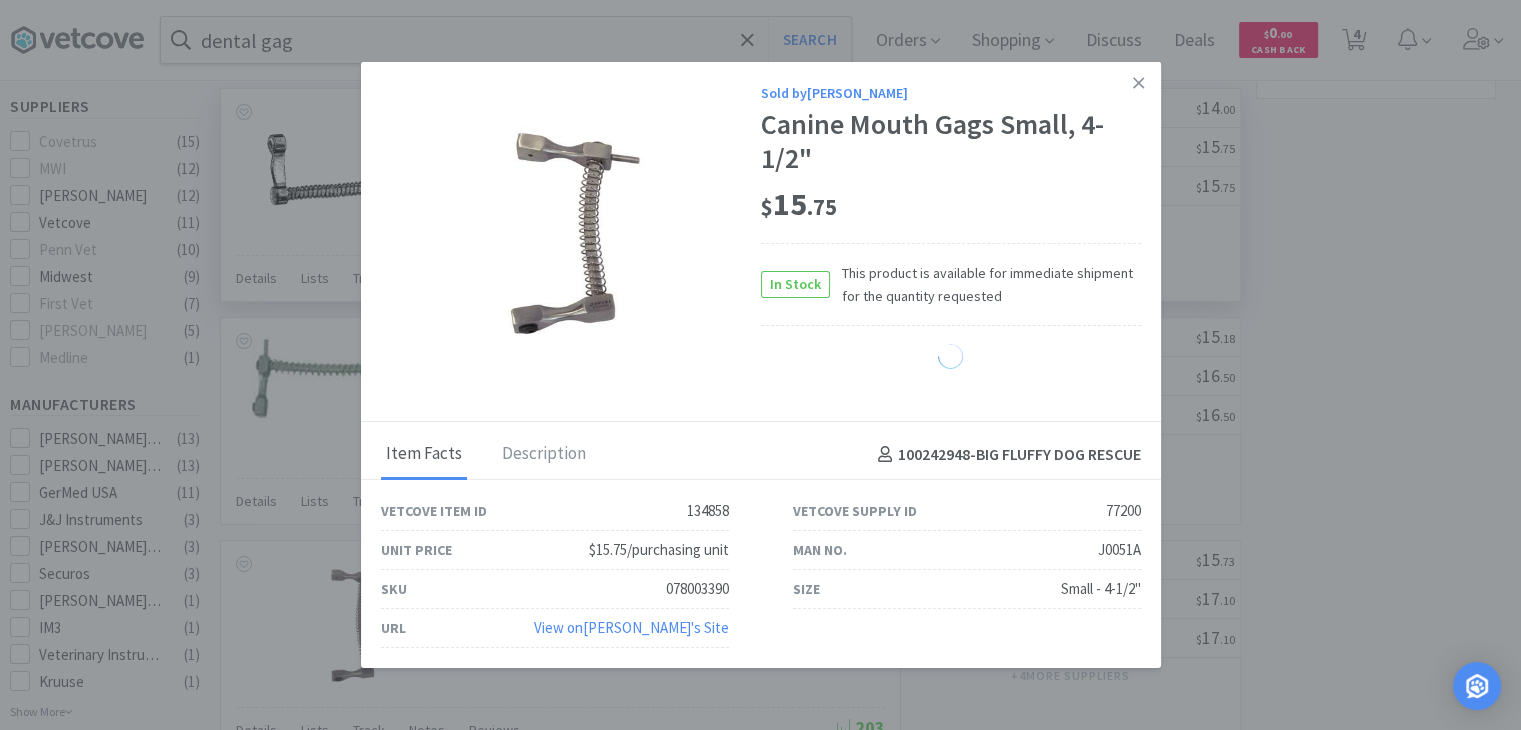 select on "1" 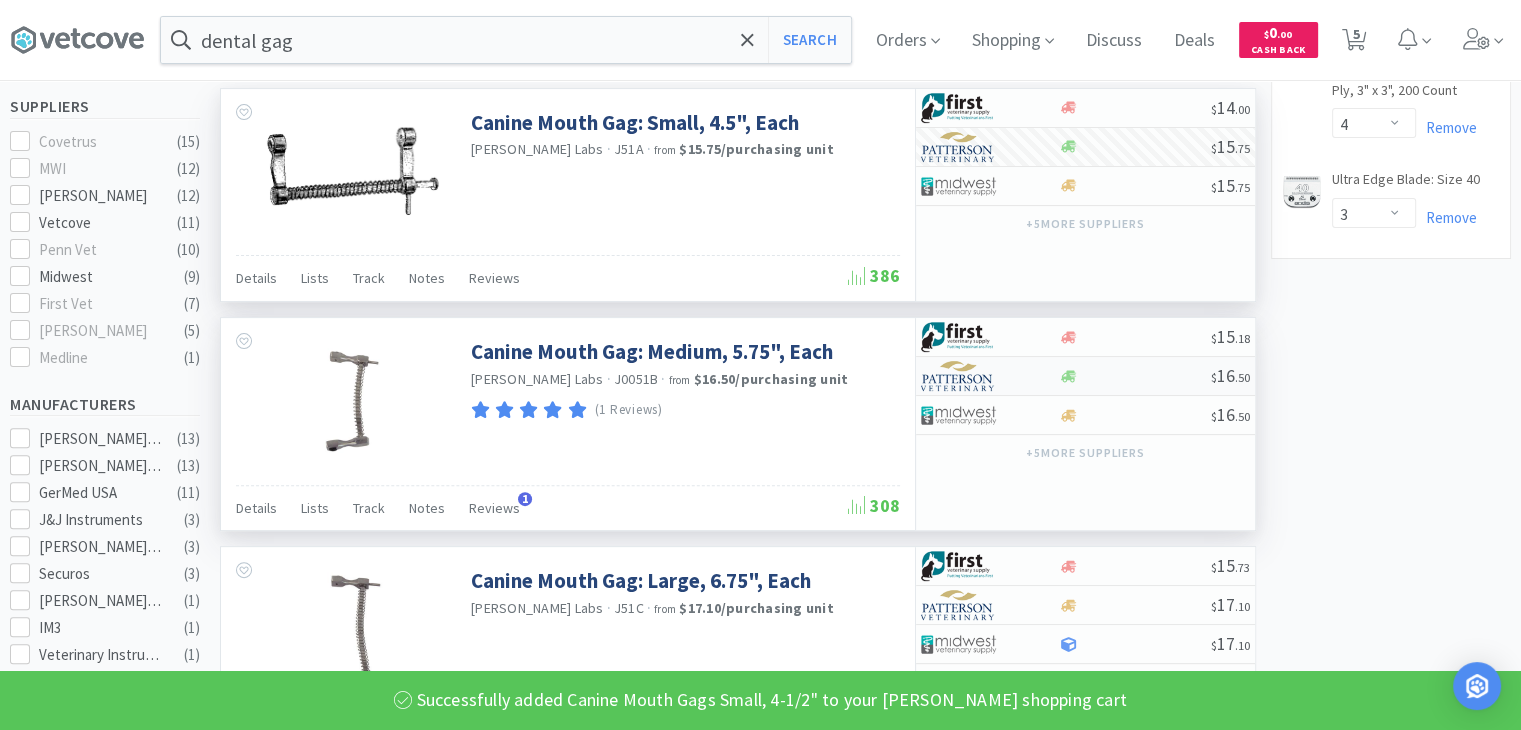 click on "$ 16 . 50" at bounding box center (1085, 376) 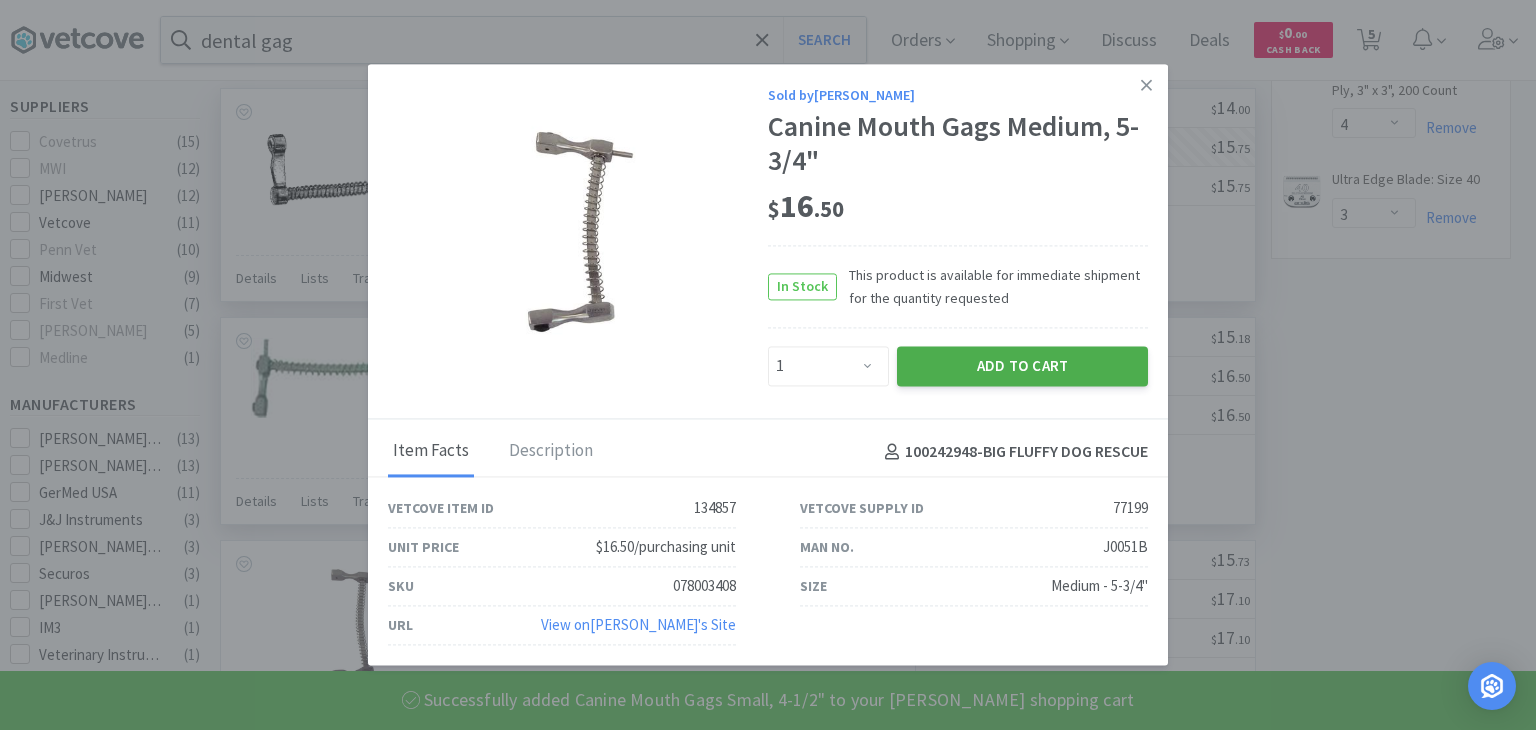 click on "Add to Cart" at bounding box center (1022, 366) 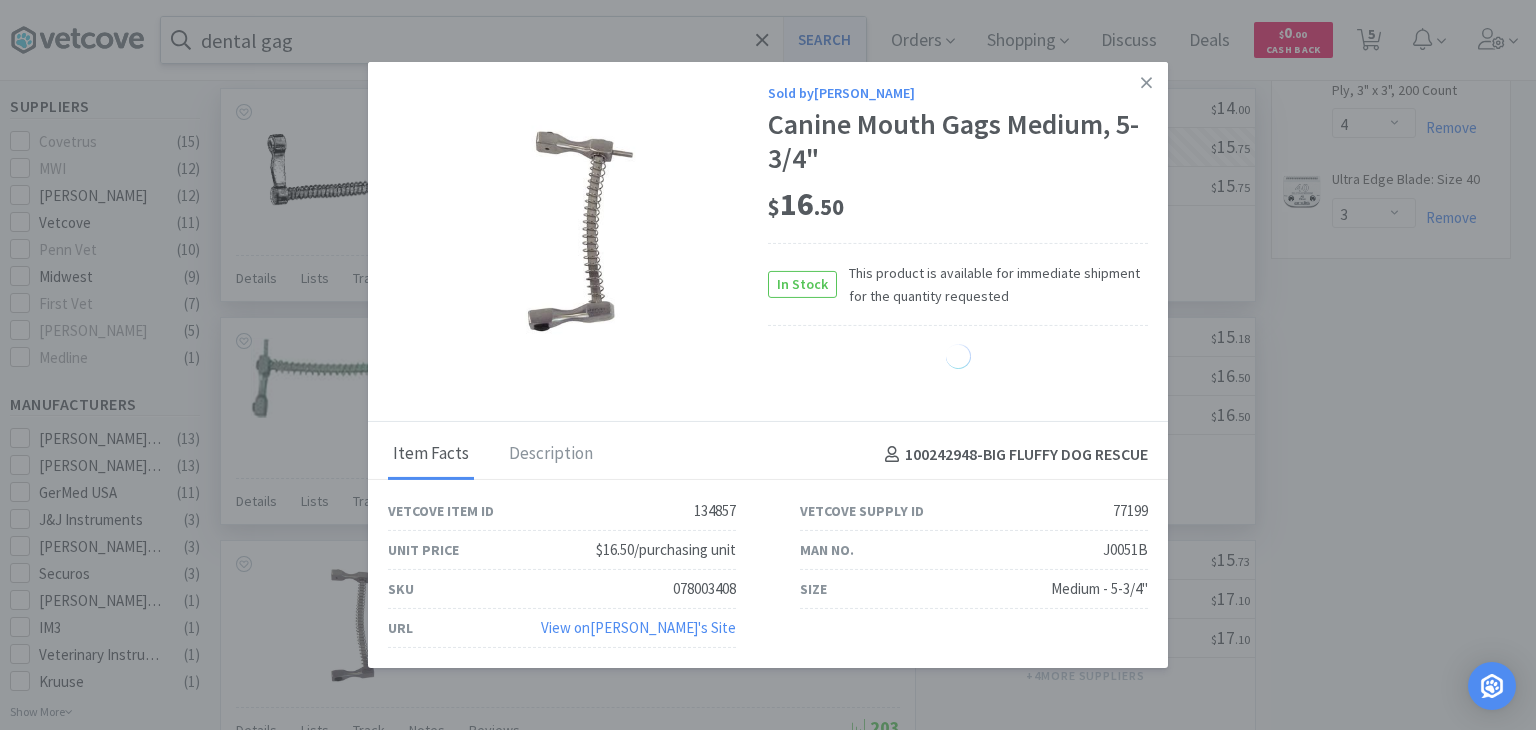 select on "1" 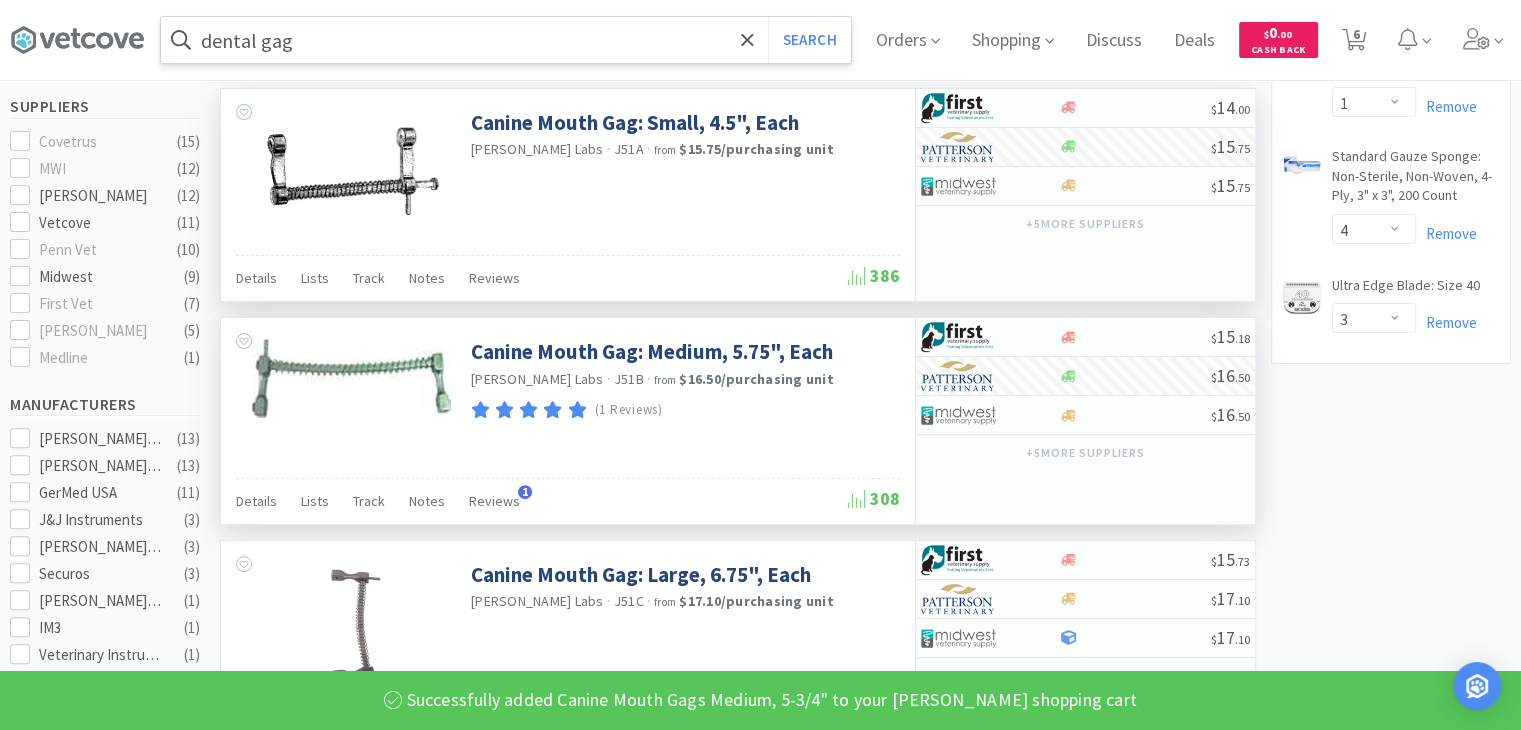click on "dental gag" at bounding box center (506, 40) 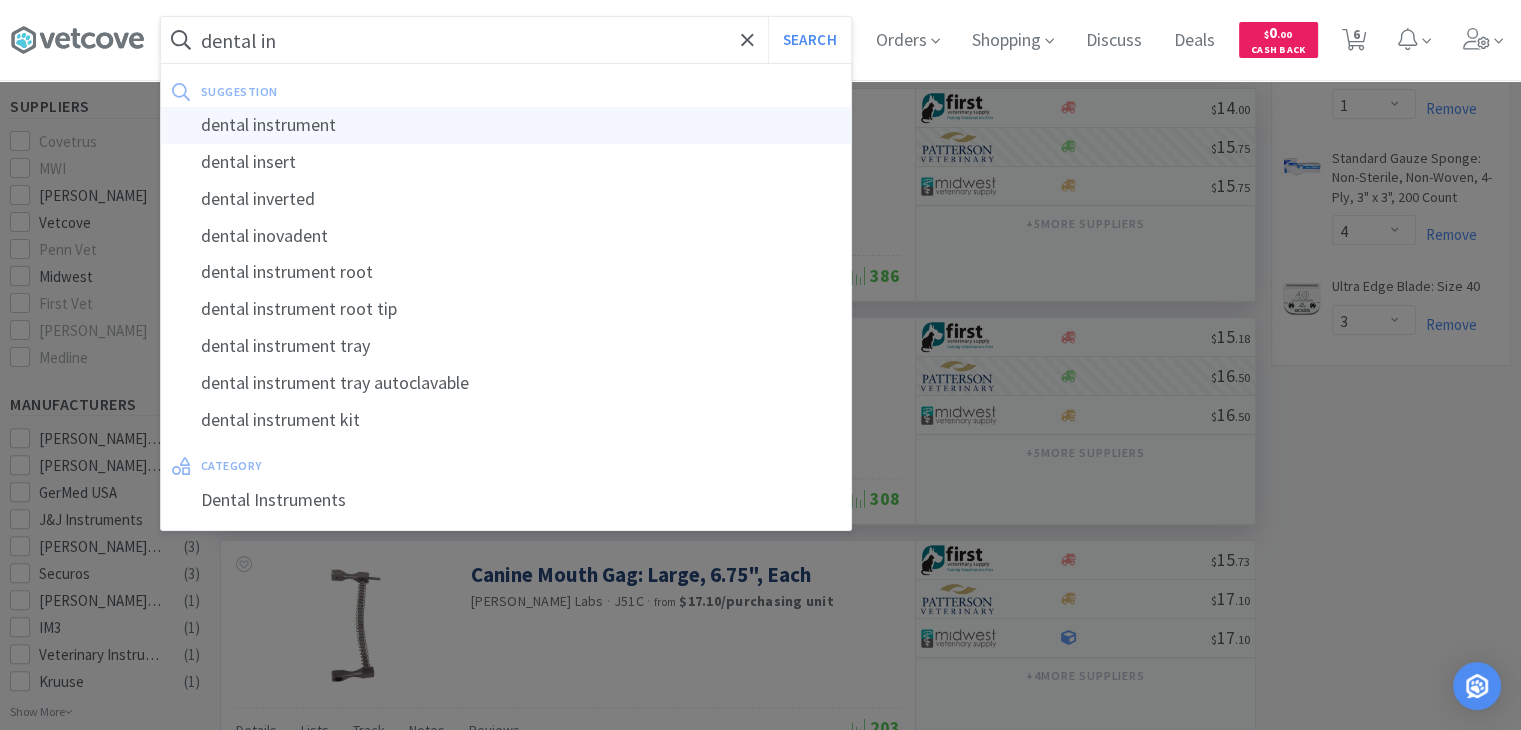 click on "dental instrument" at bounding box center (506, 125) 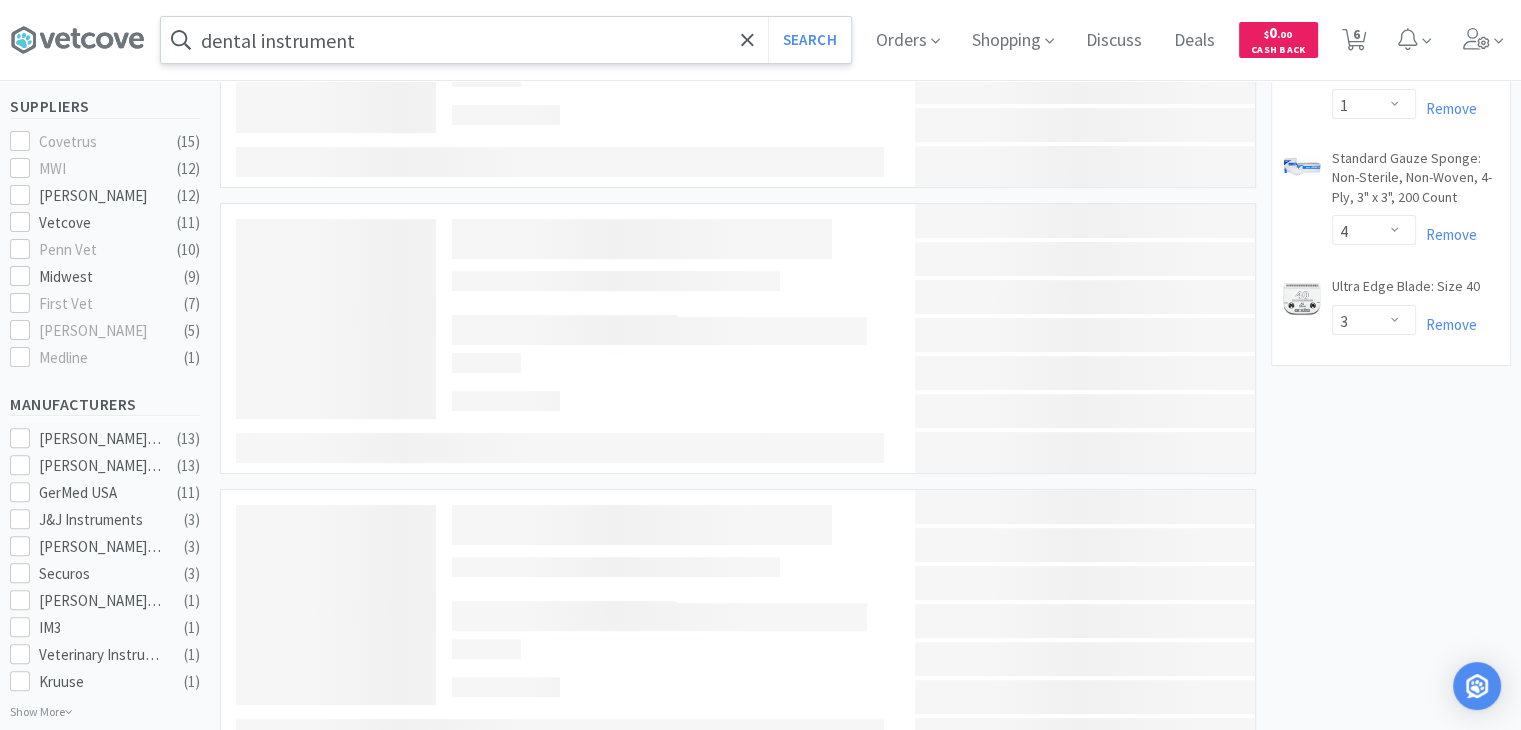 scroll, scrollTop: 0, scrollLeft: 0, axis: both 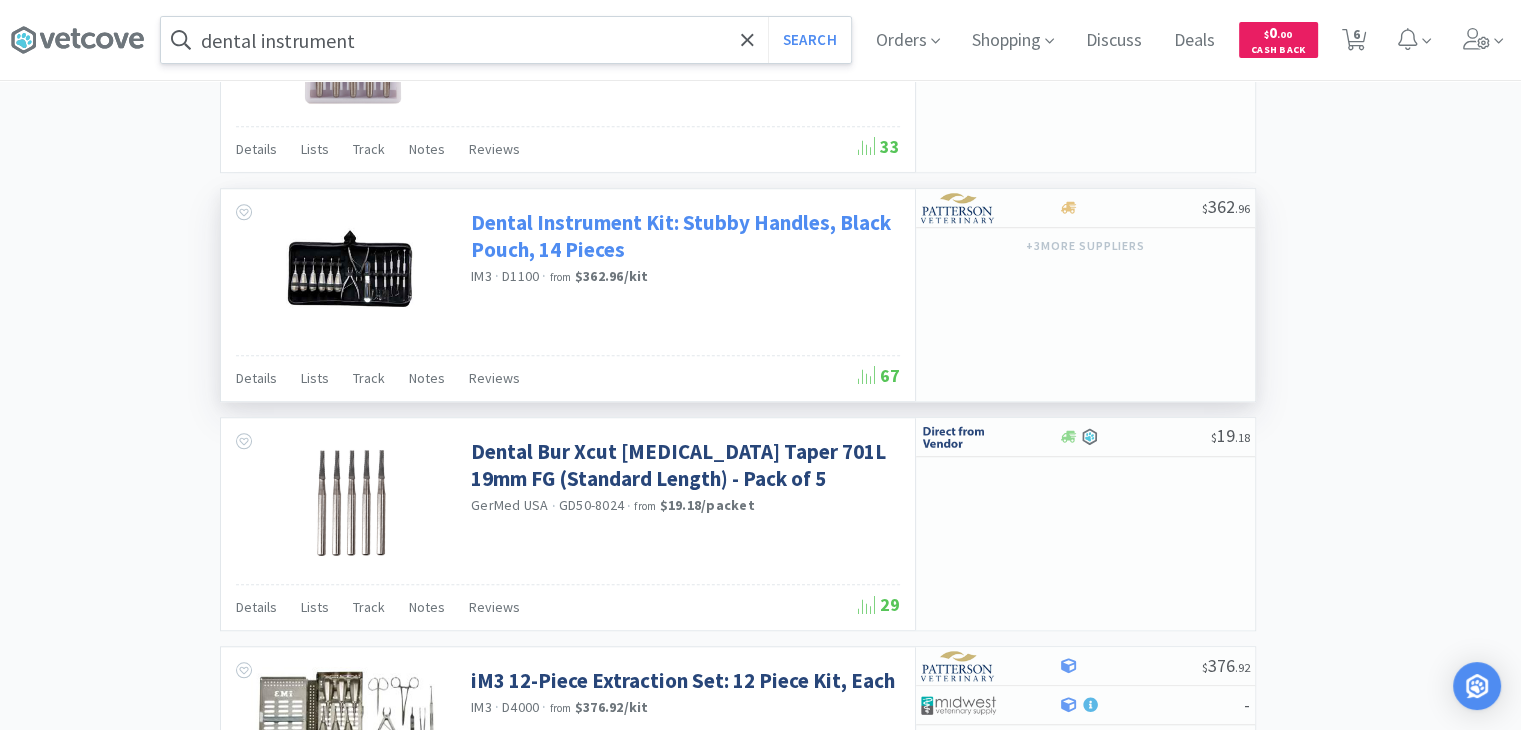 click on "Dental Instrument Kit: Stubby Handles, Black Pouch, 14 Pieces" at bounding box center (683, 236) 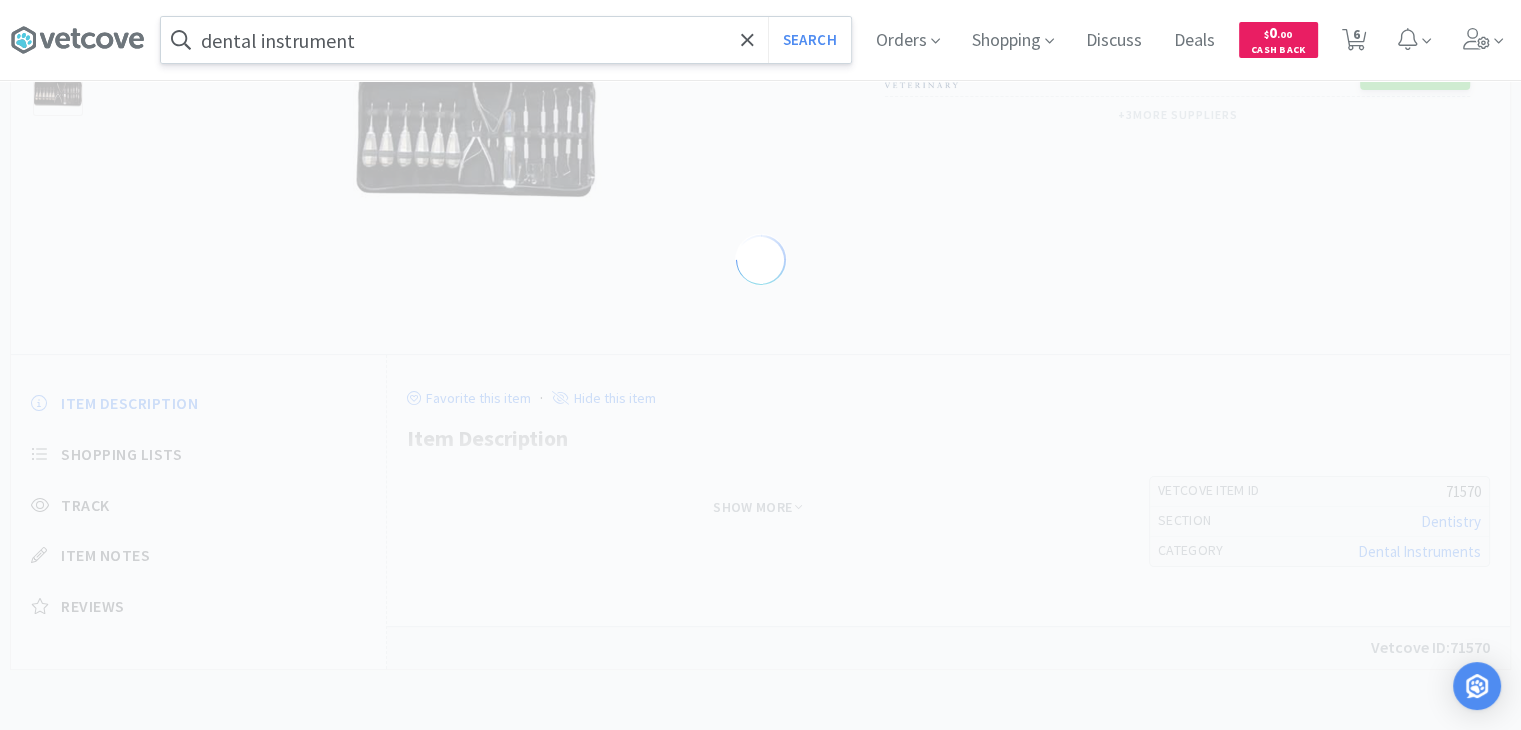 scroll, scrollTop: 0, scrollLeft: 0, axis: both 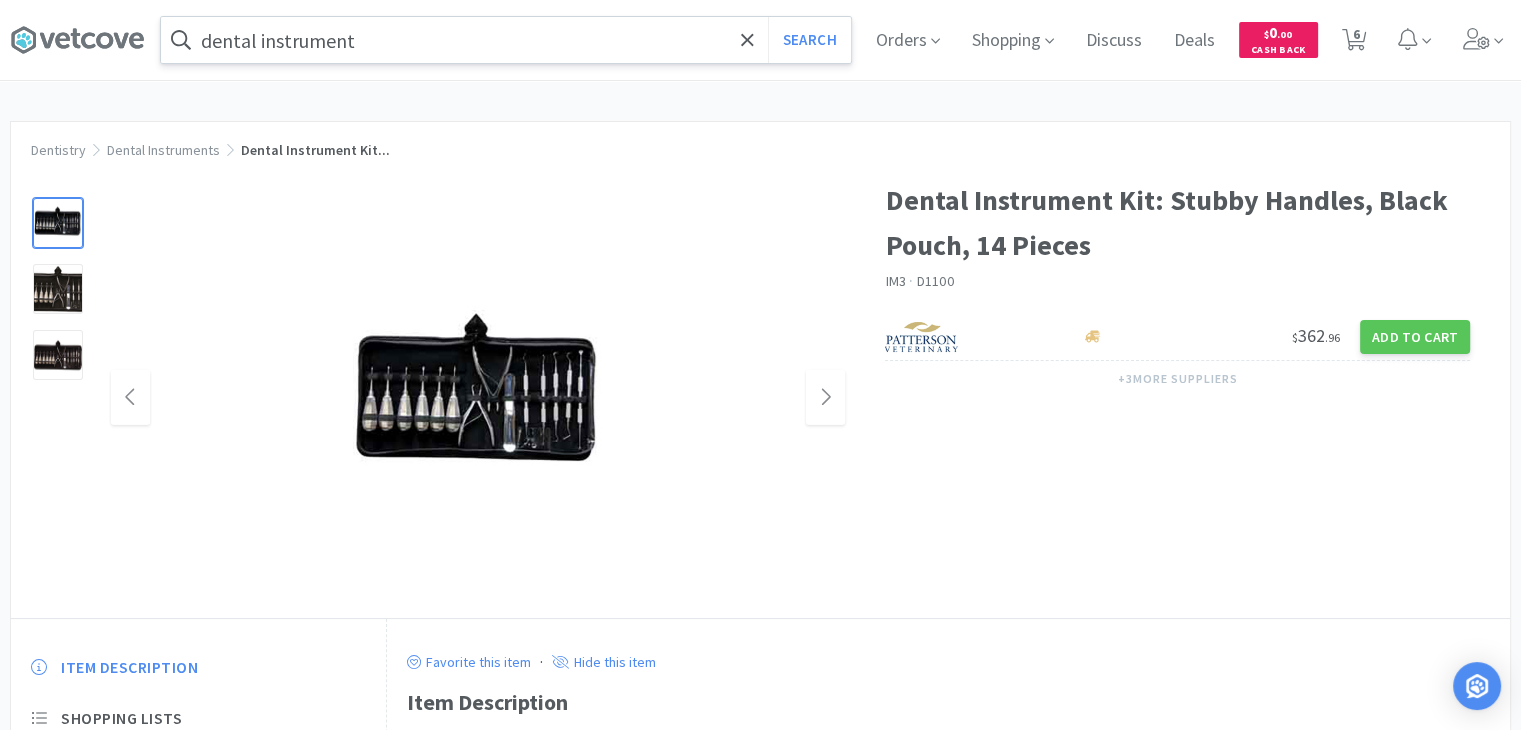 click at bounding box center (478, 398) 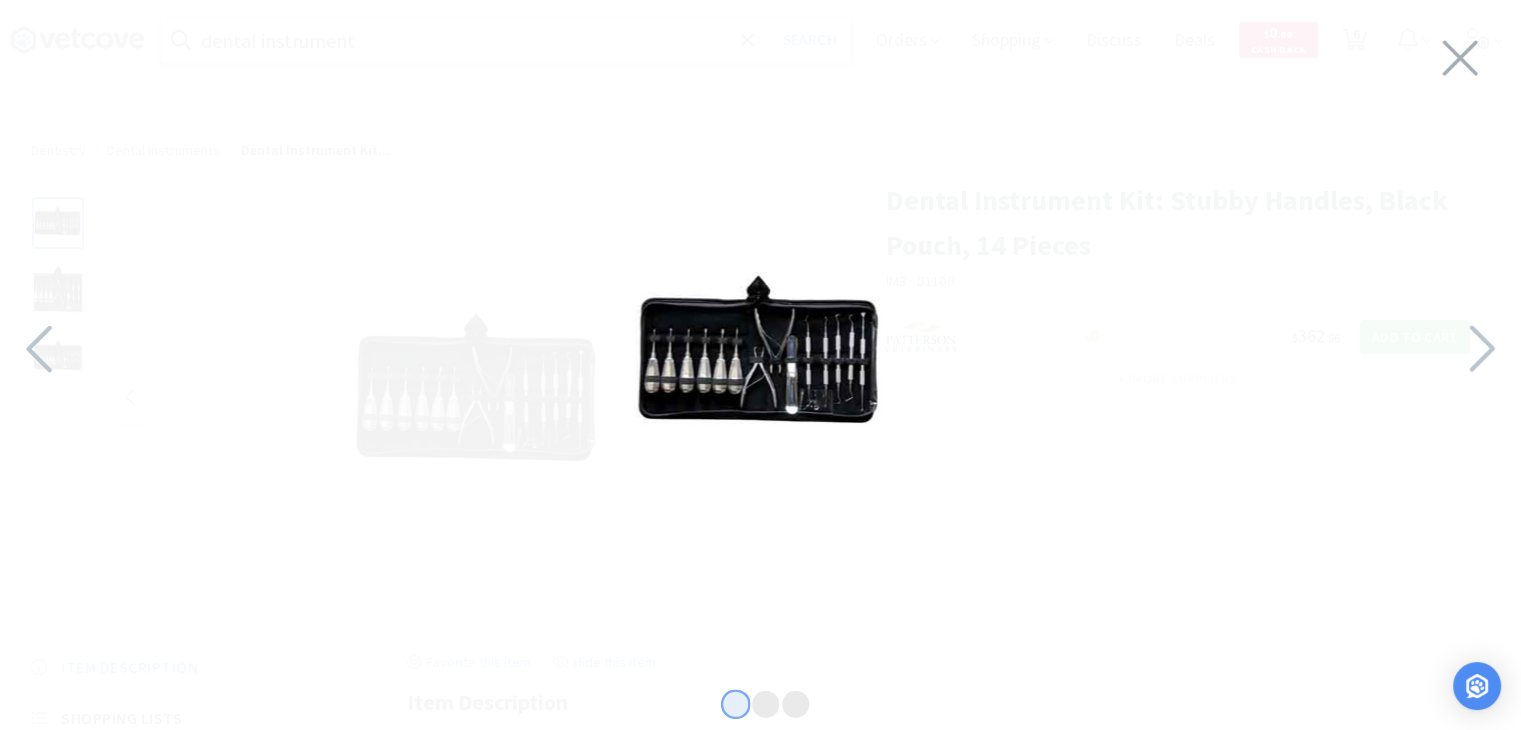 click at bounding box center (760, 360) 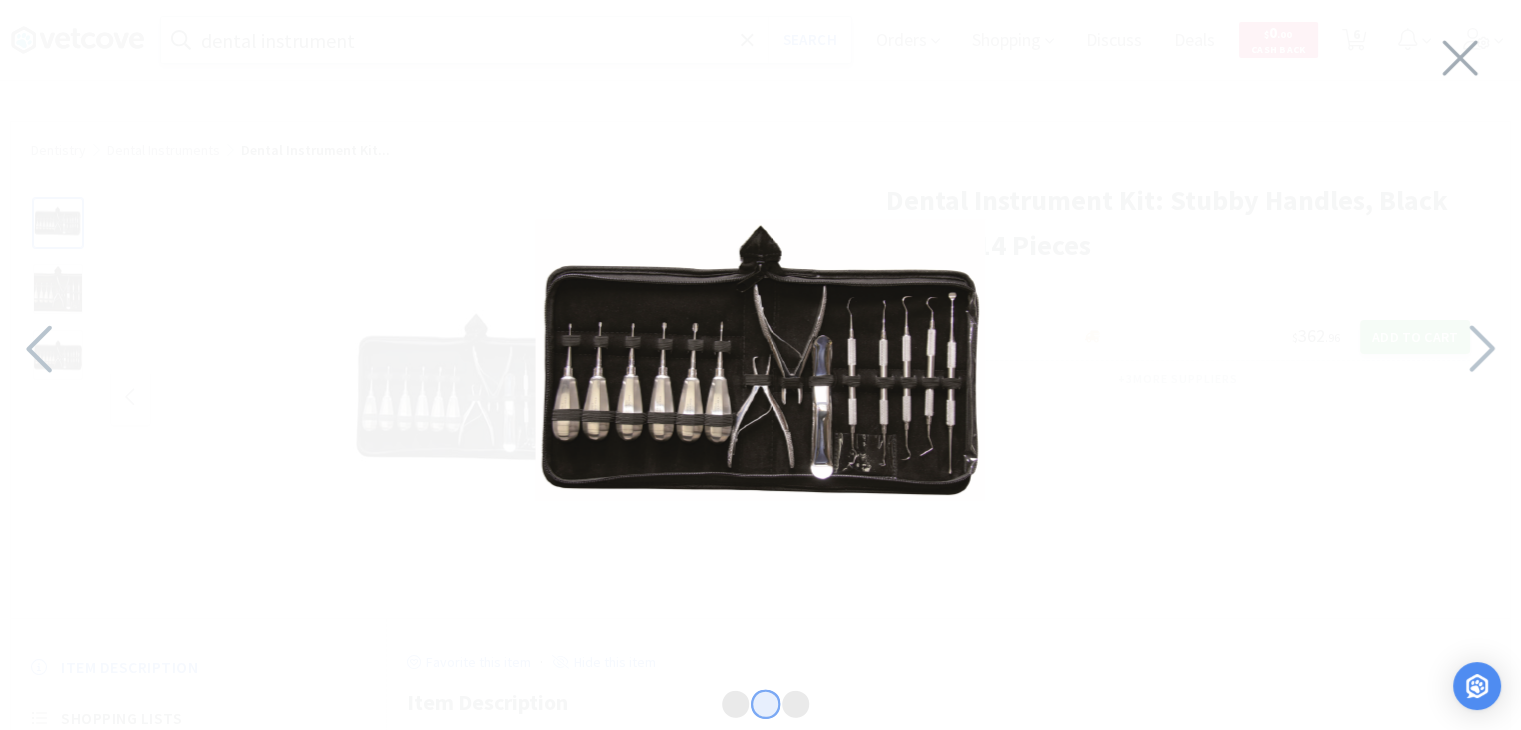 click at bounding box center [760, 360] 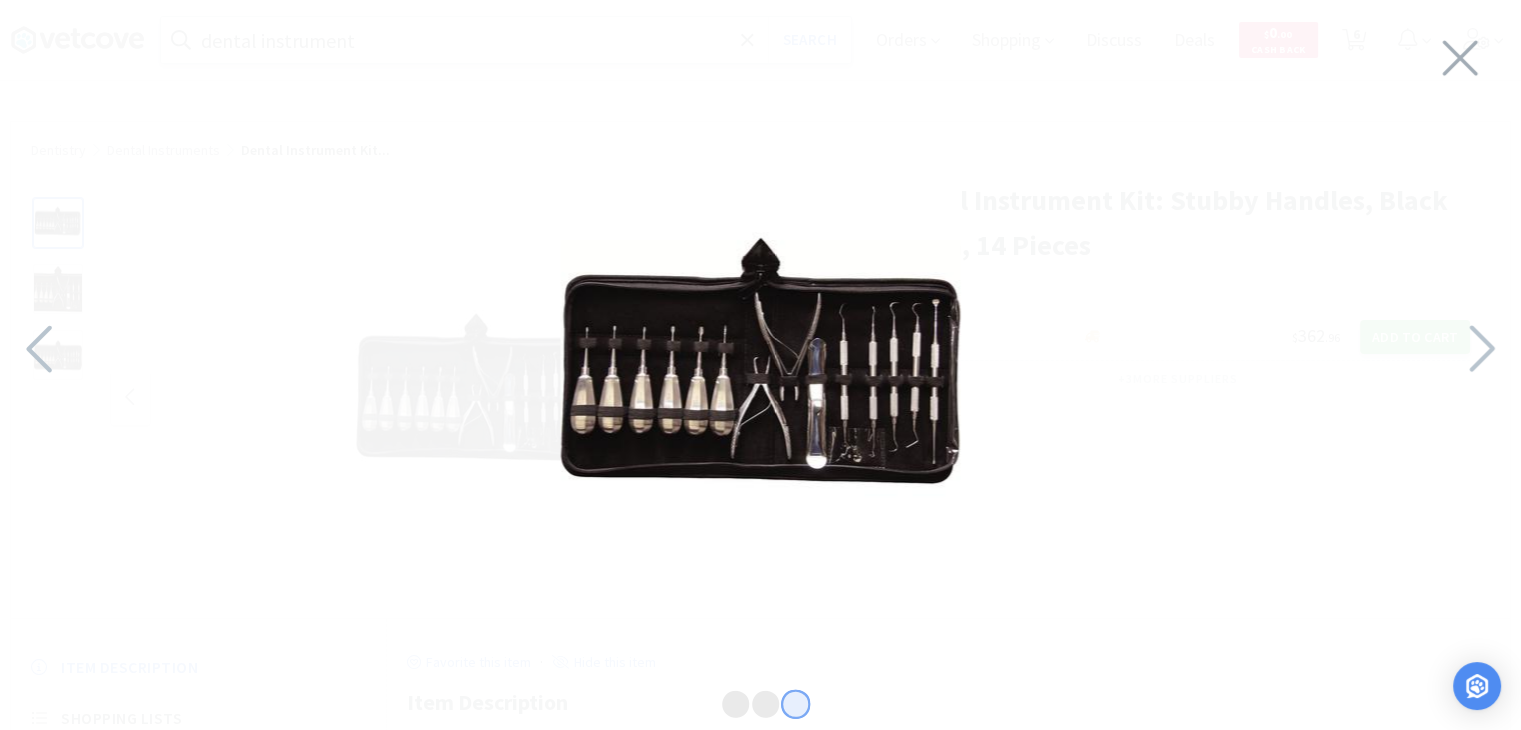 click at bounding box center [760, 360] 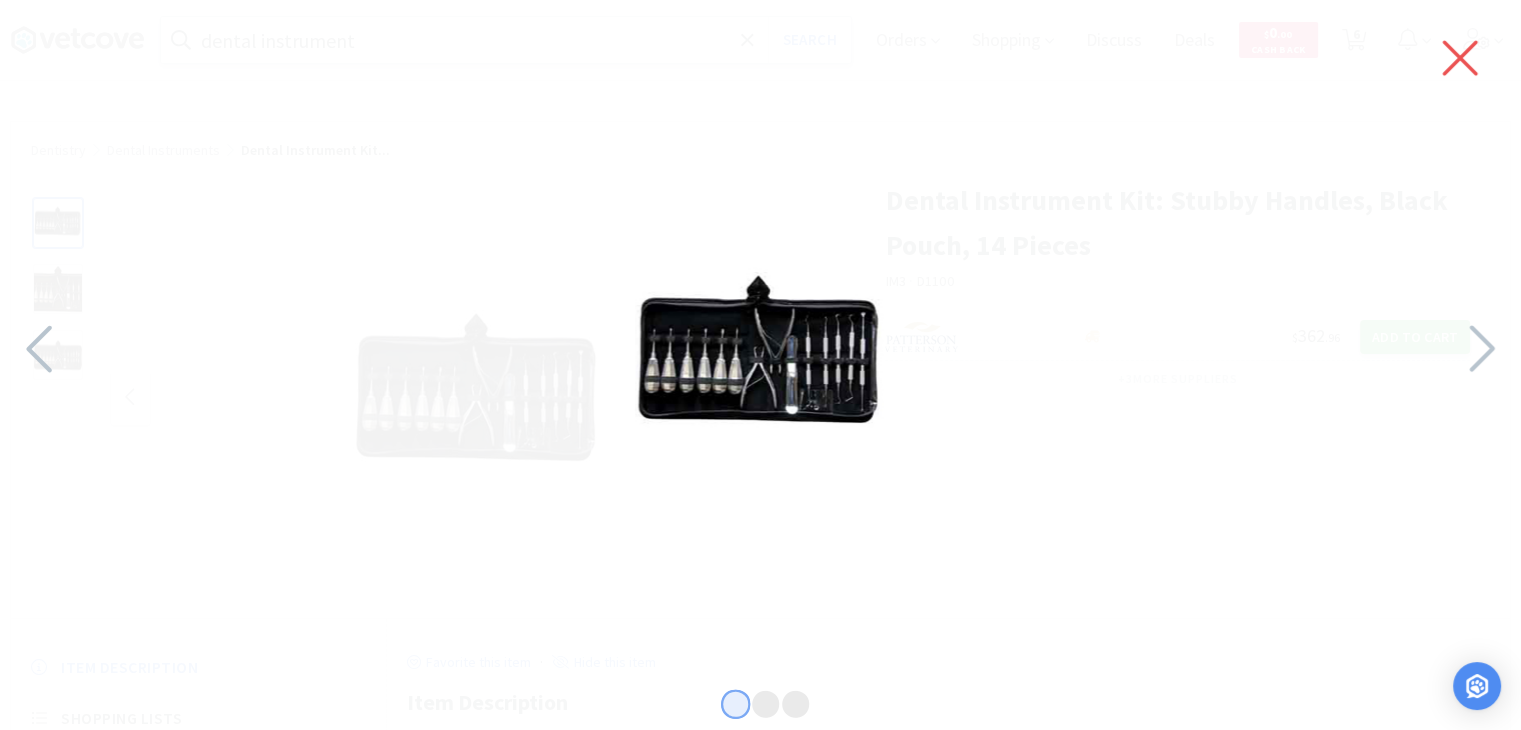 click 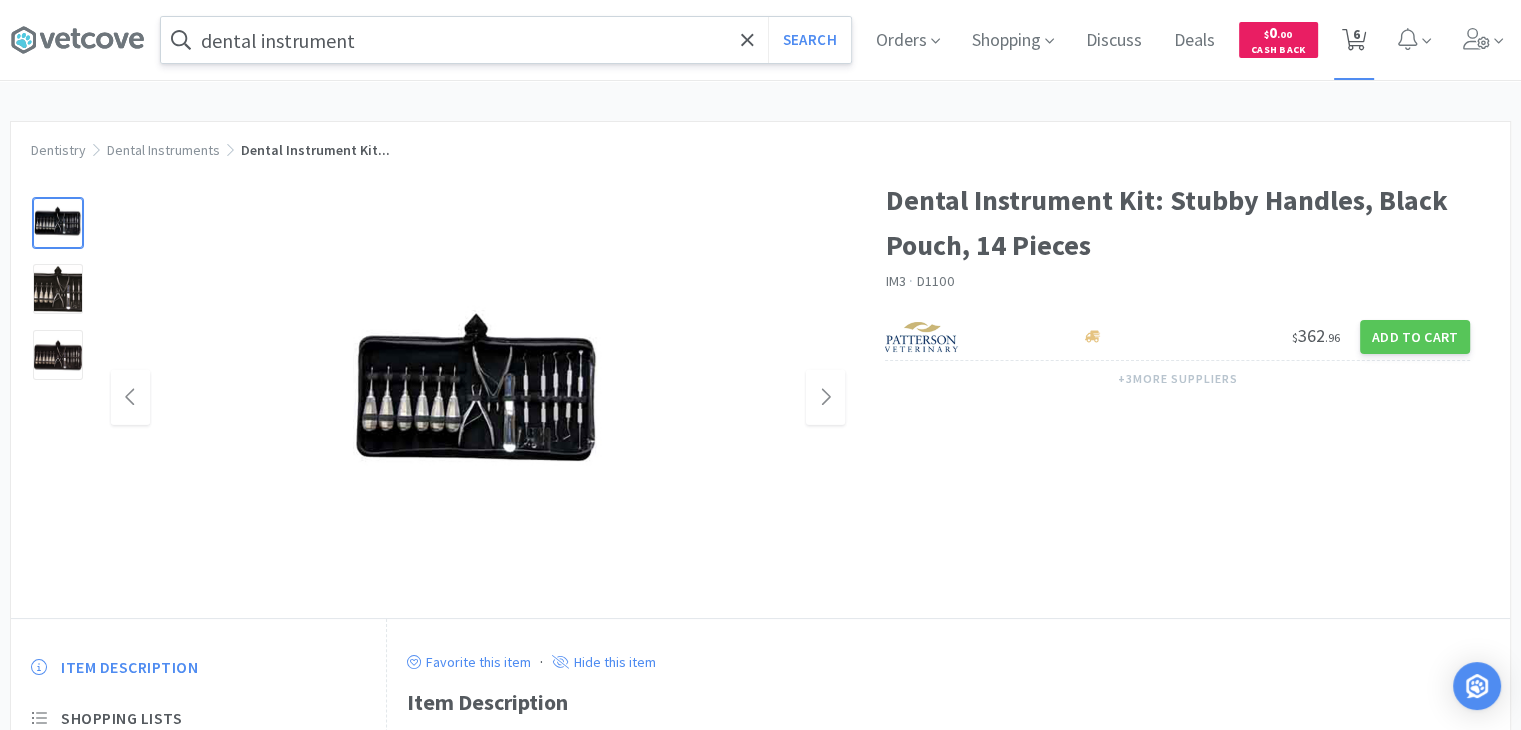 click 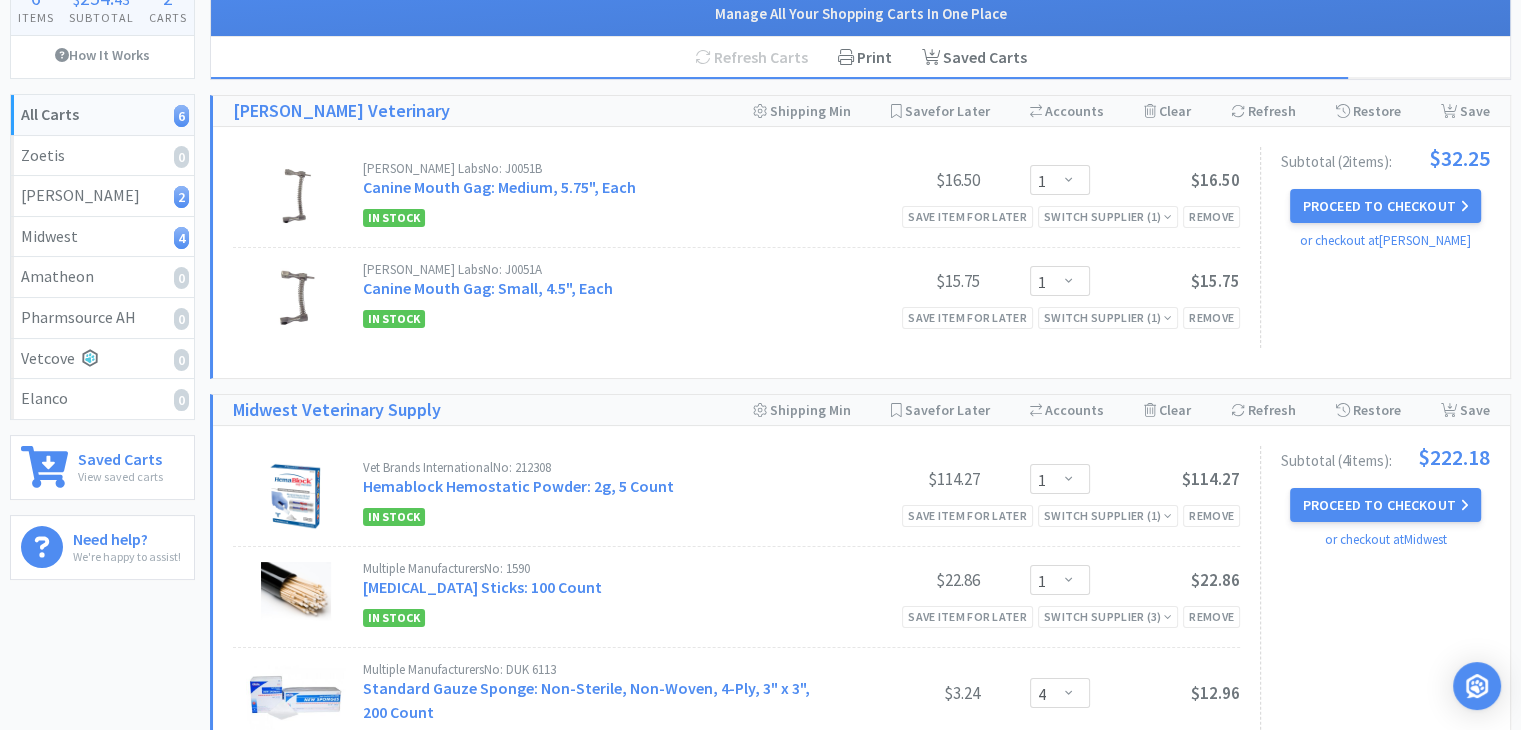 scroll, scrollTop: 68, scrollLeft: 0, axis: vertical 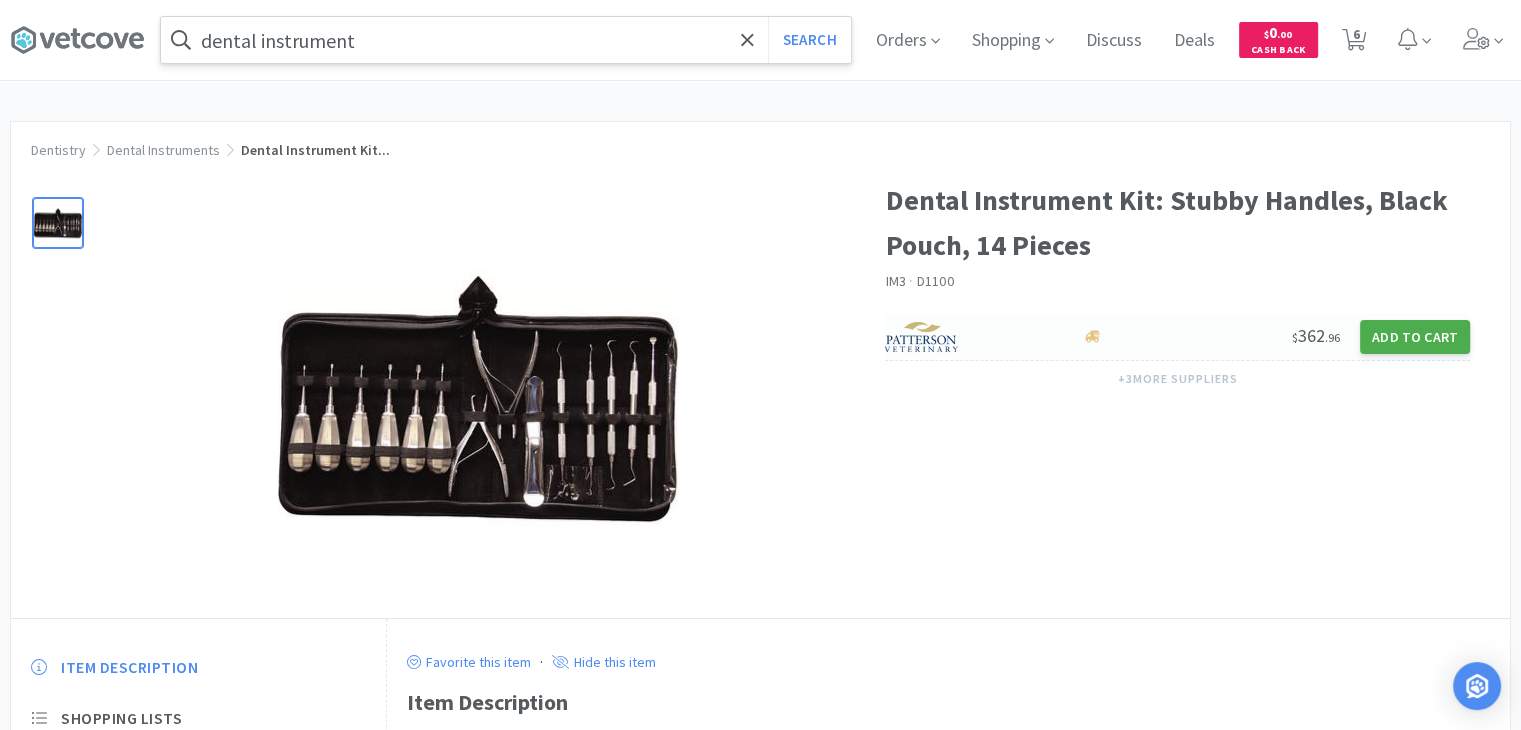 click on "Add to Cart" at bounding box center [1415, 337] 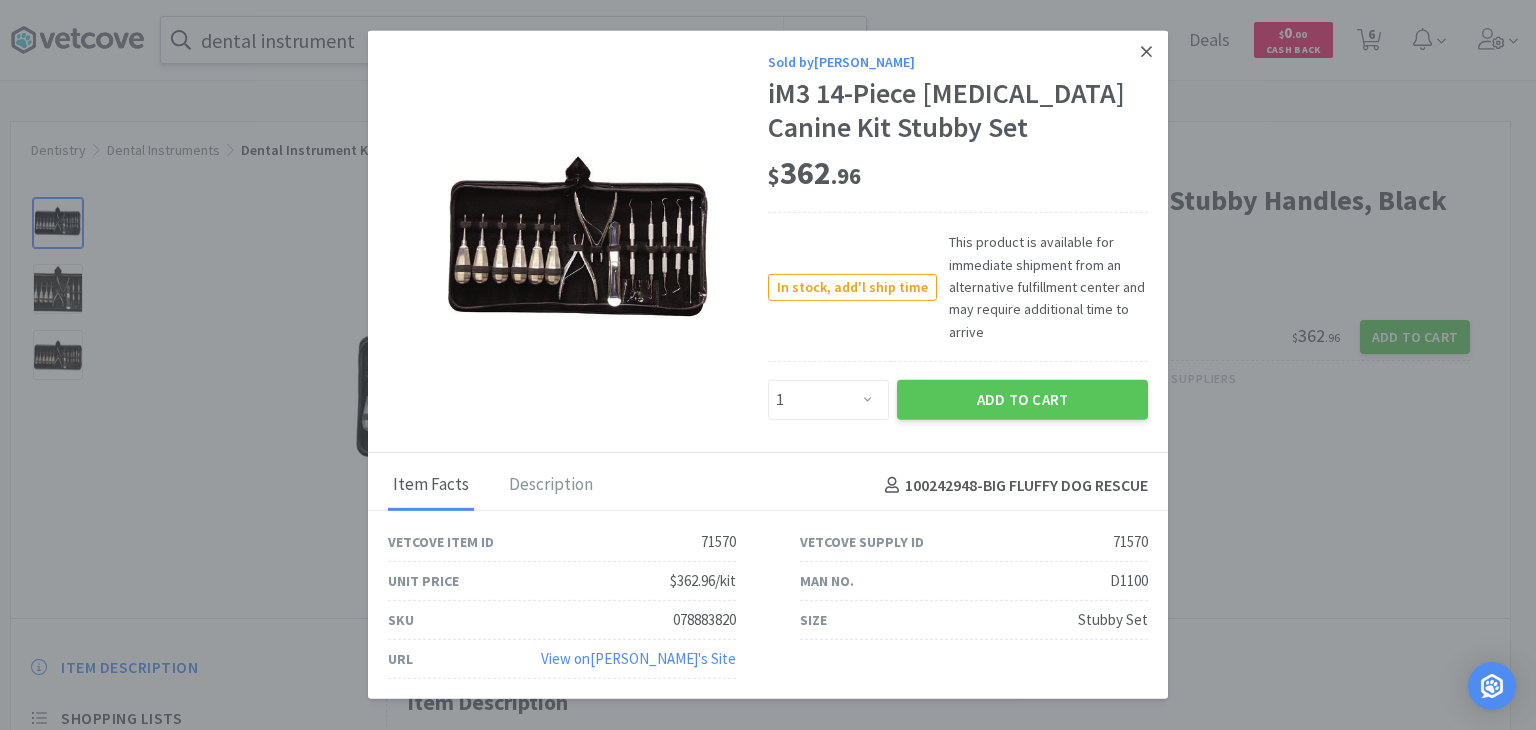 click at bounding box center [1146, 52] 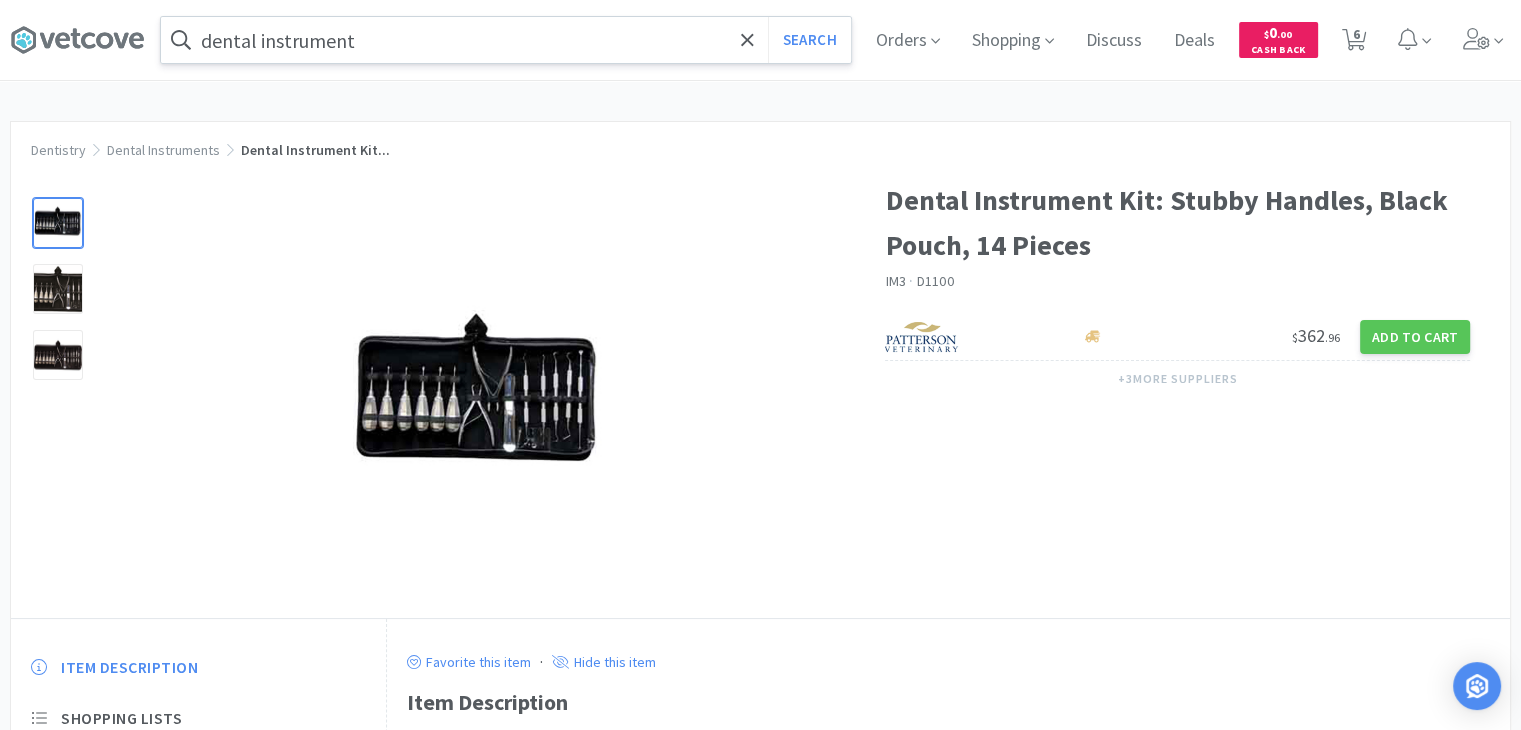 scroll, scrollTop: 490, scrollLeft: 0, axis: vertical 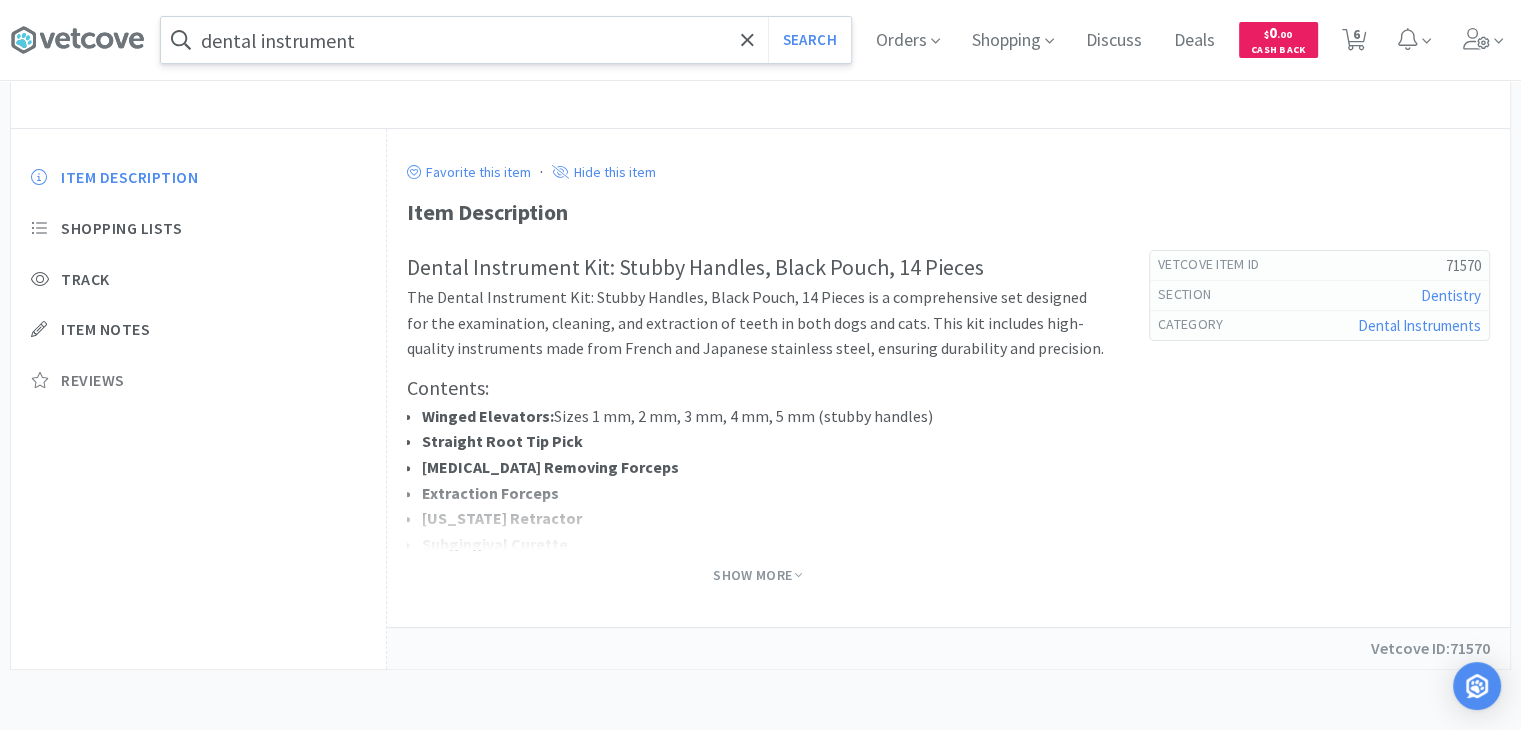 click on "Reviews" at bounding box center [198, 380] 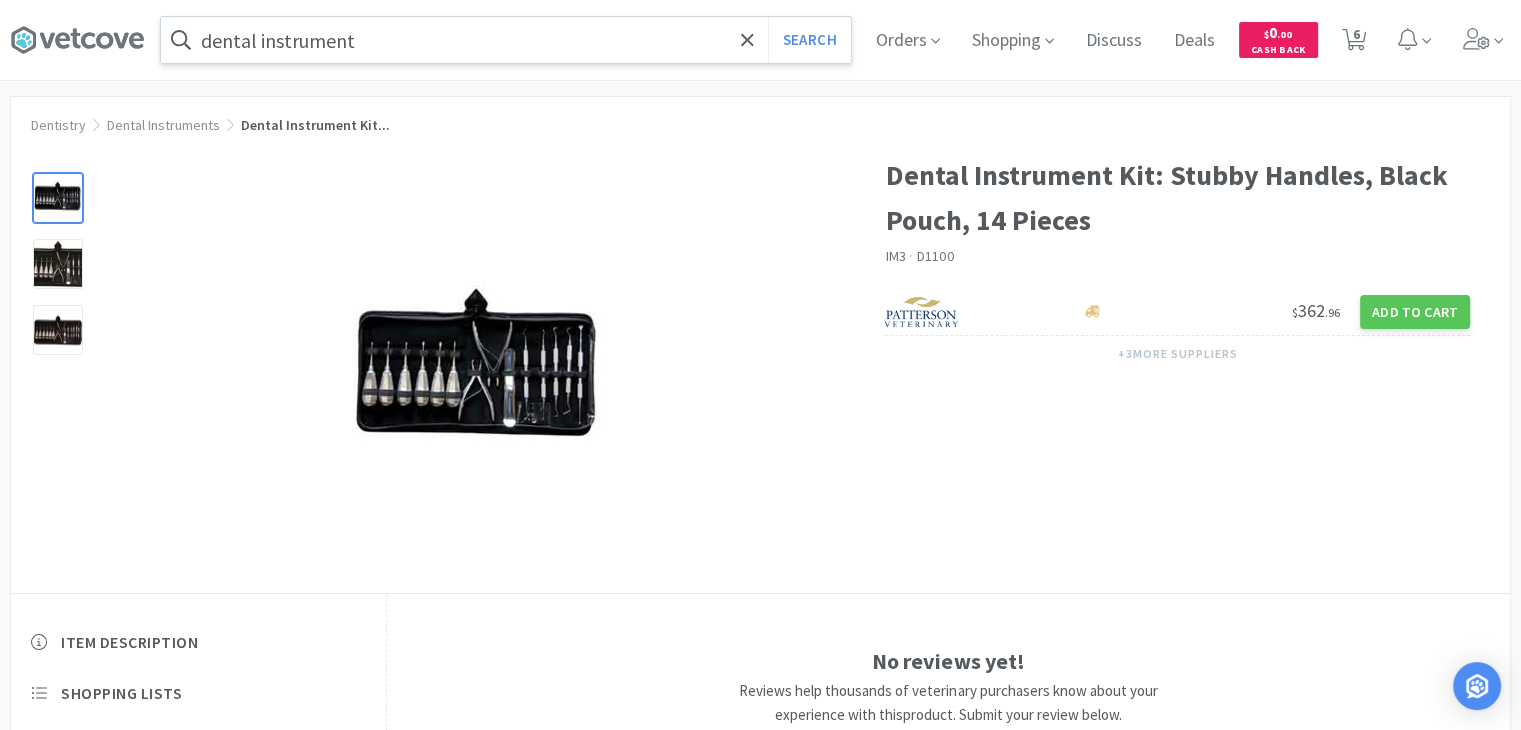 scroll, scrollTop: 0, scrollLeft: 0, axis: both 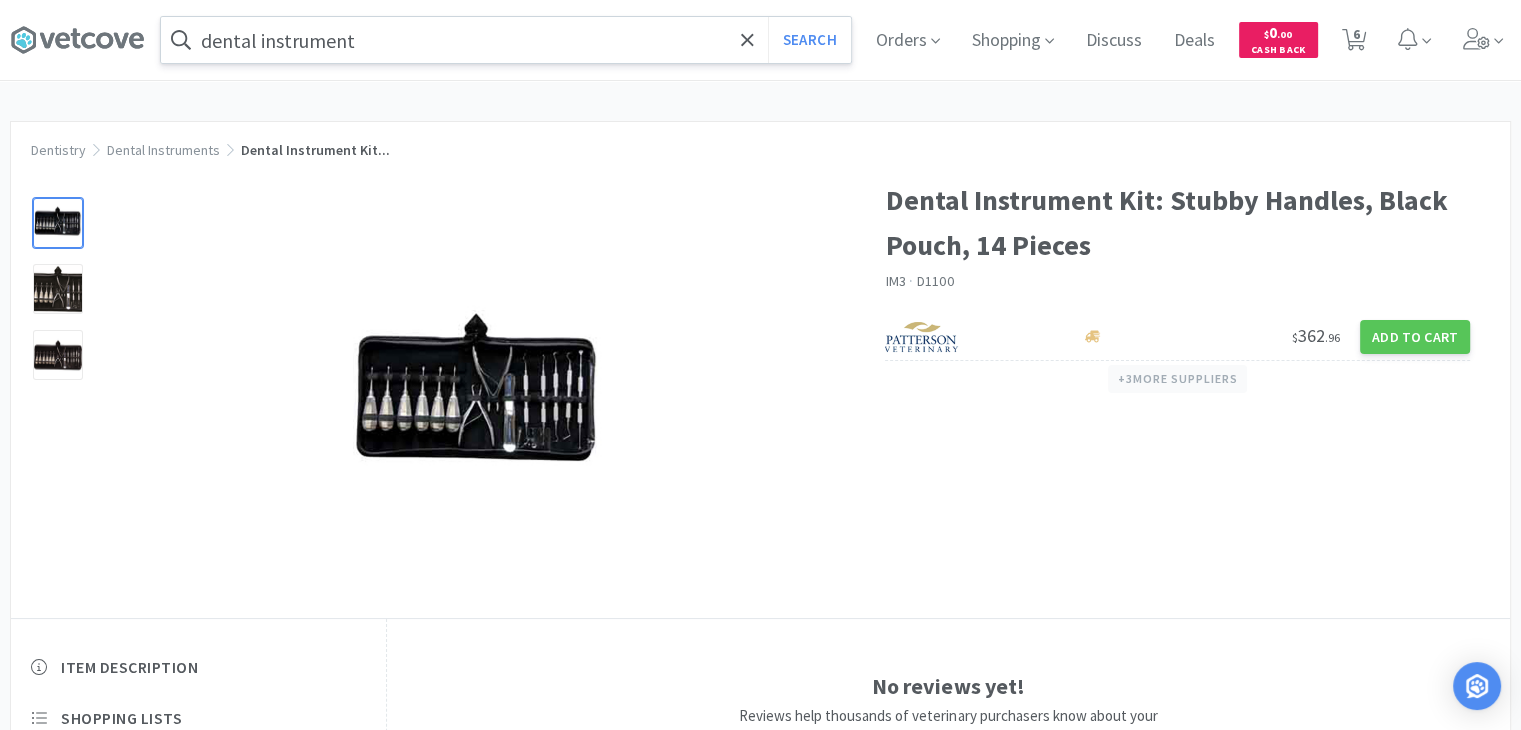 click on "+  3  more supplier s" at bounding box center (1177, 379) 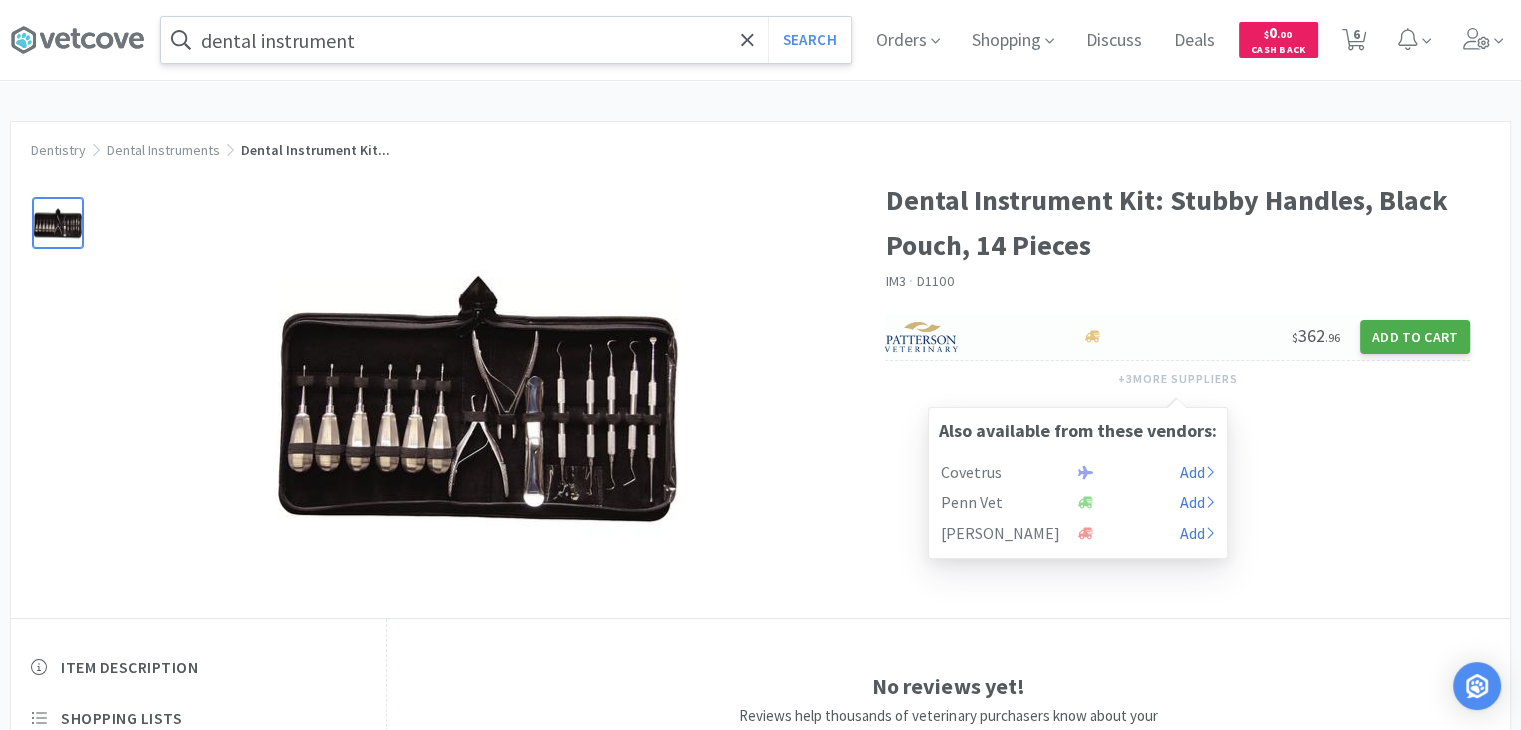 click on "Add to Cart" at bounding box center (1415, 337) 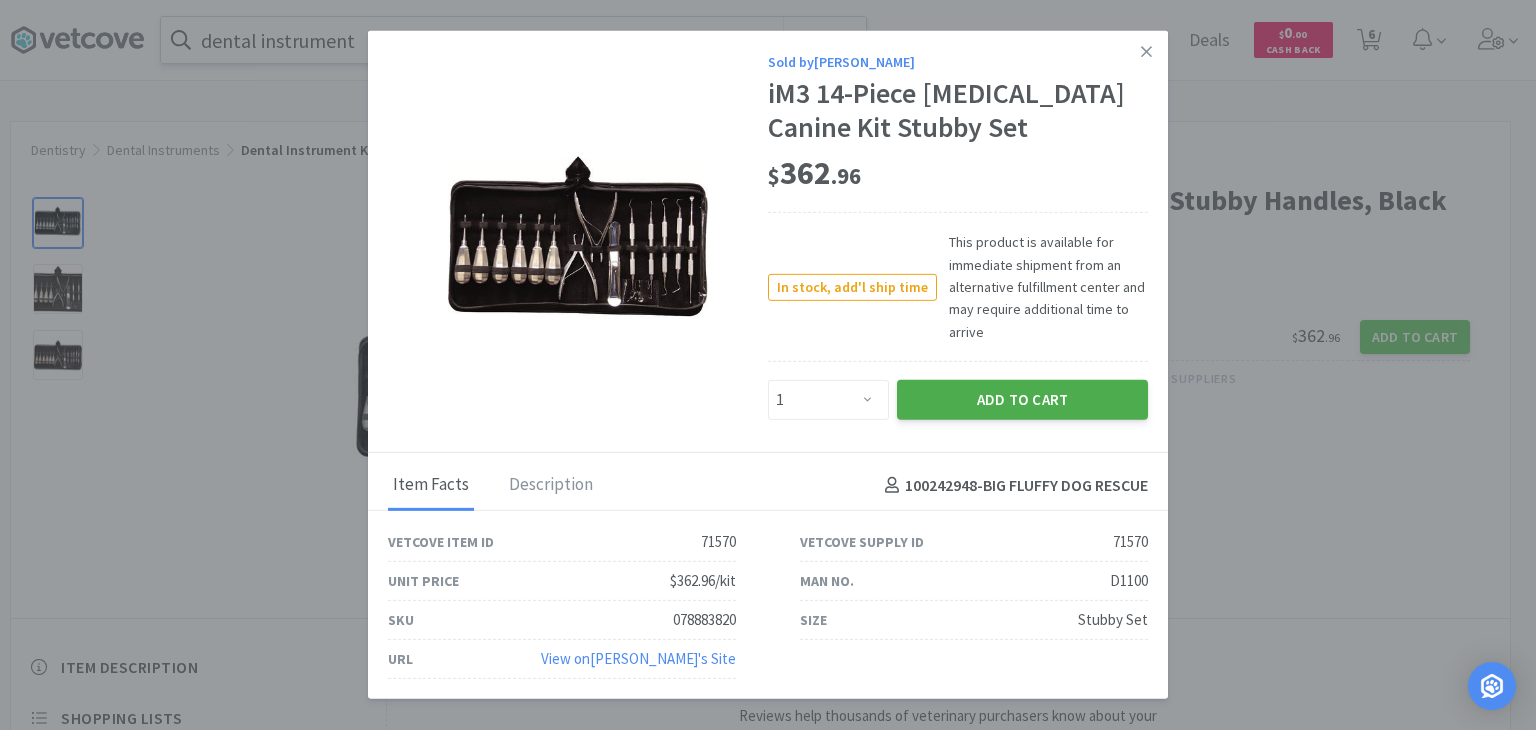 click on "Add to Cart" at bounding box center [1022, 400] 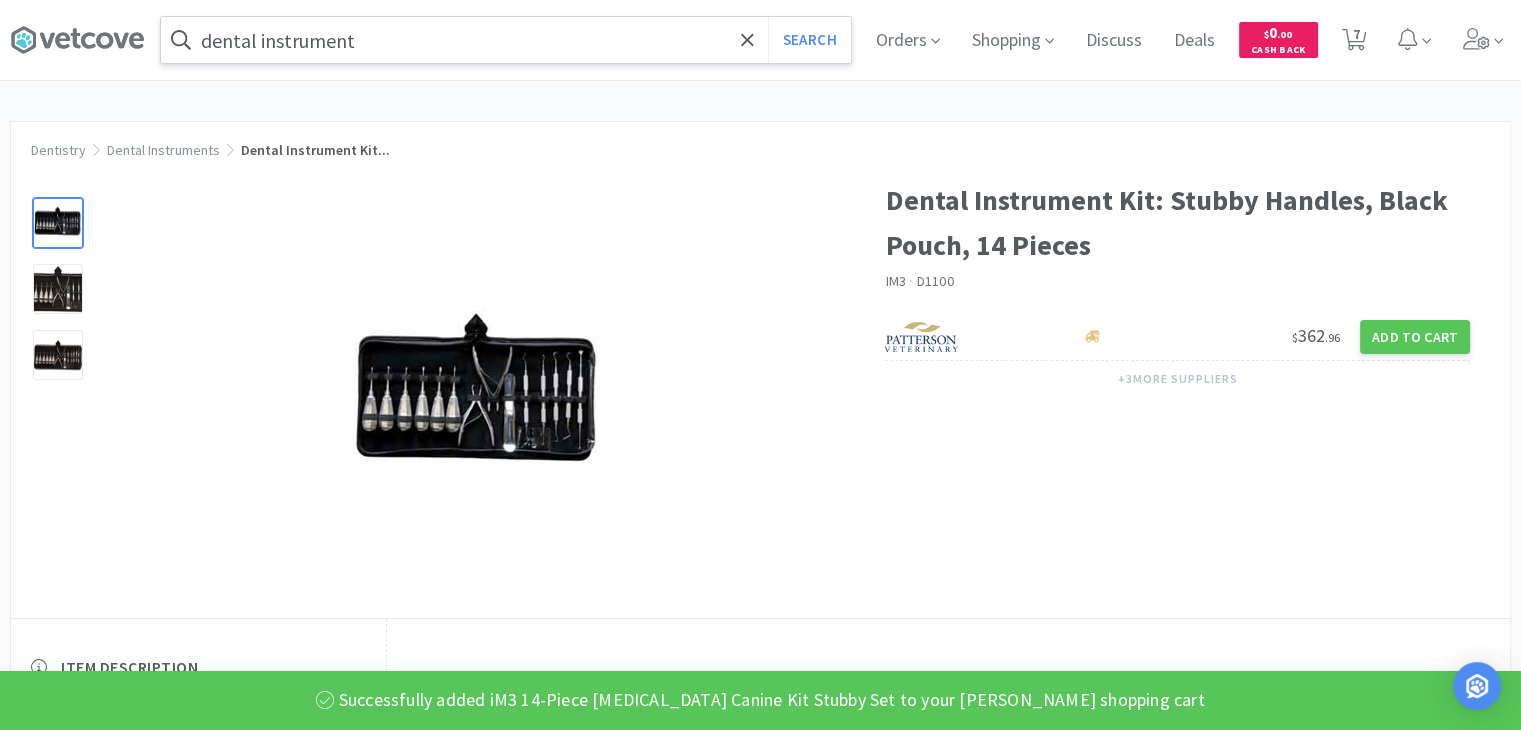 select on "1" 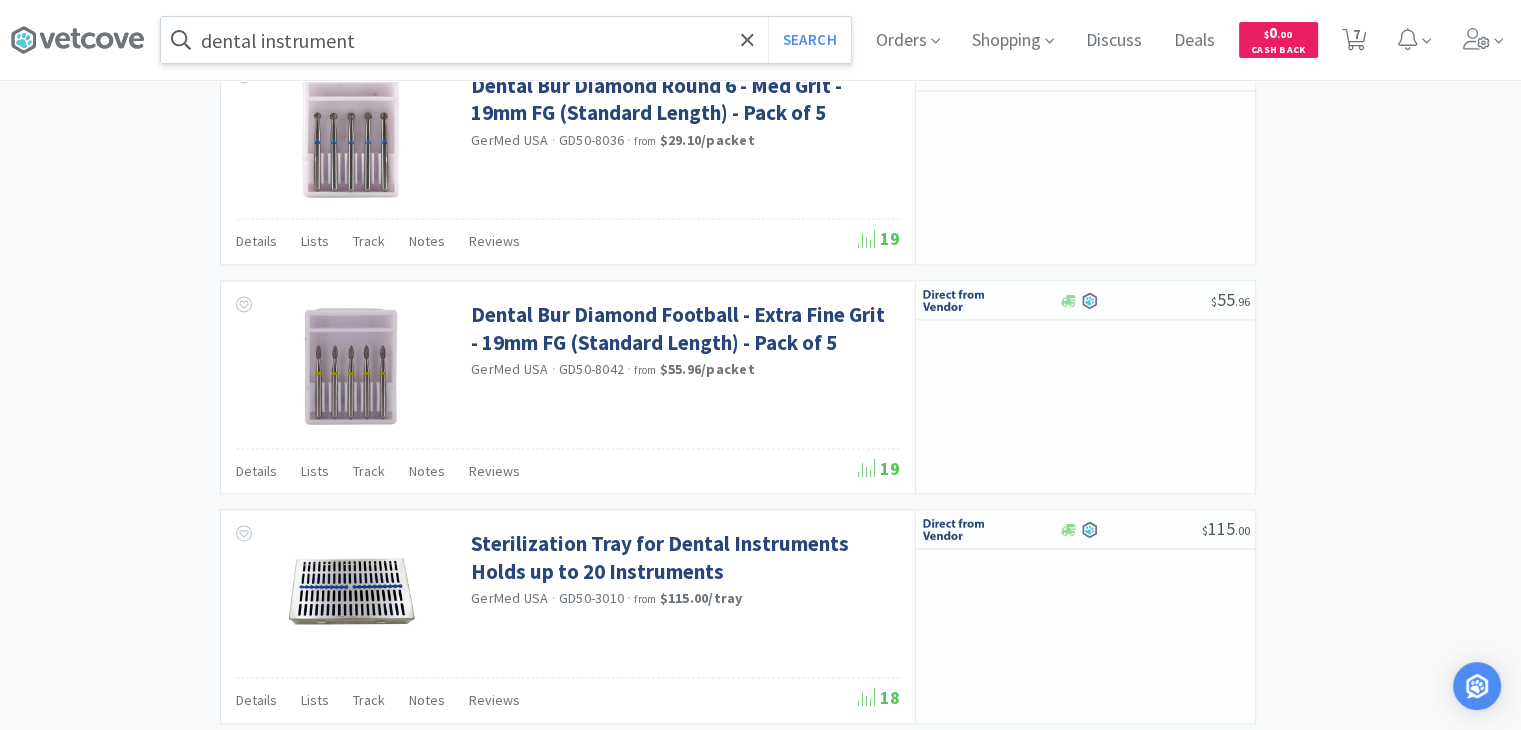scroll, scrollTop: 3042, scrollLeft: 0, axis: vertical 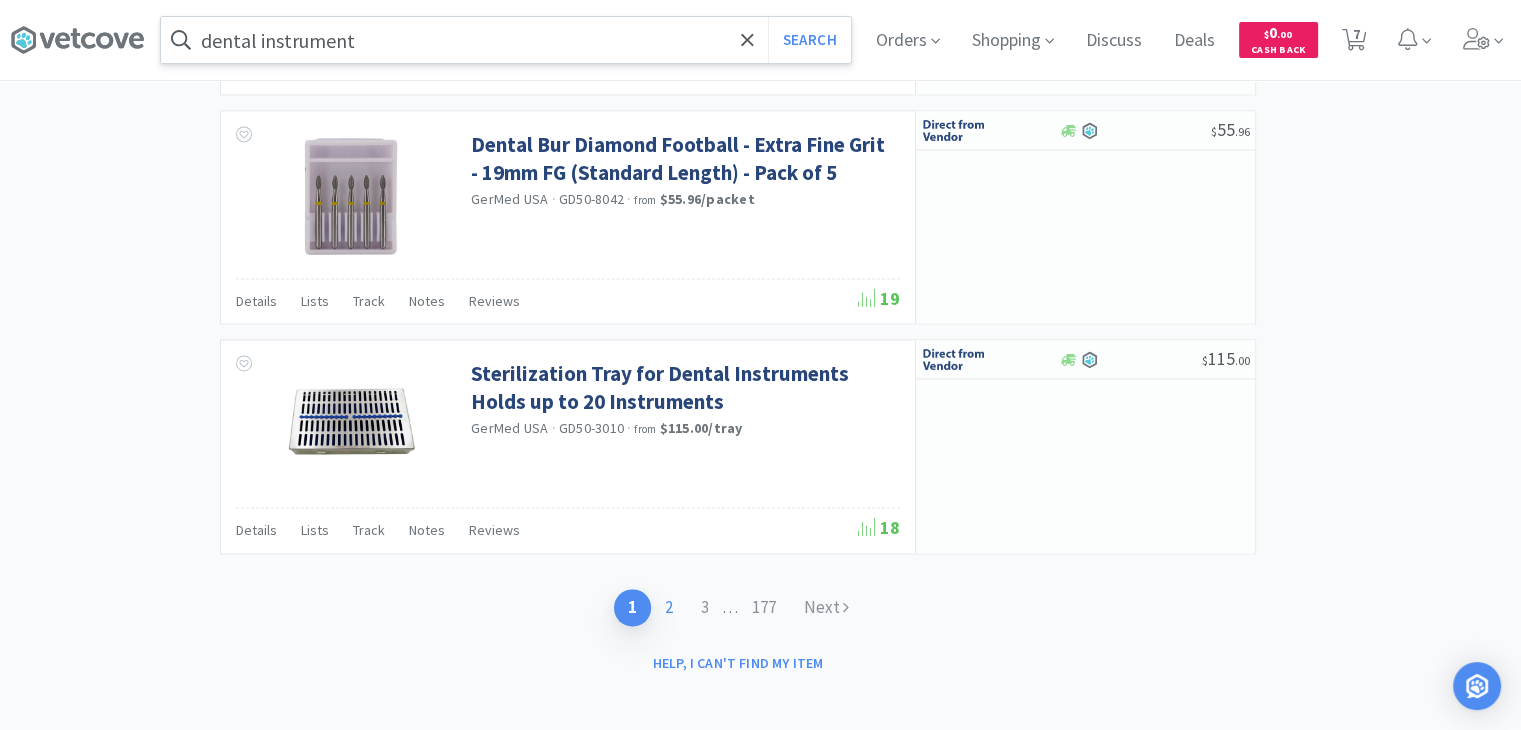 click on "2" at bounding box center (669, 607) 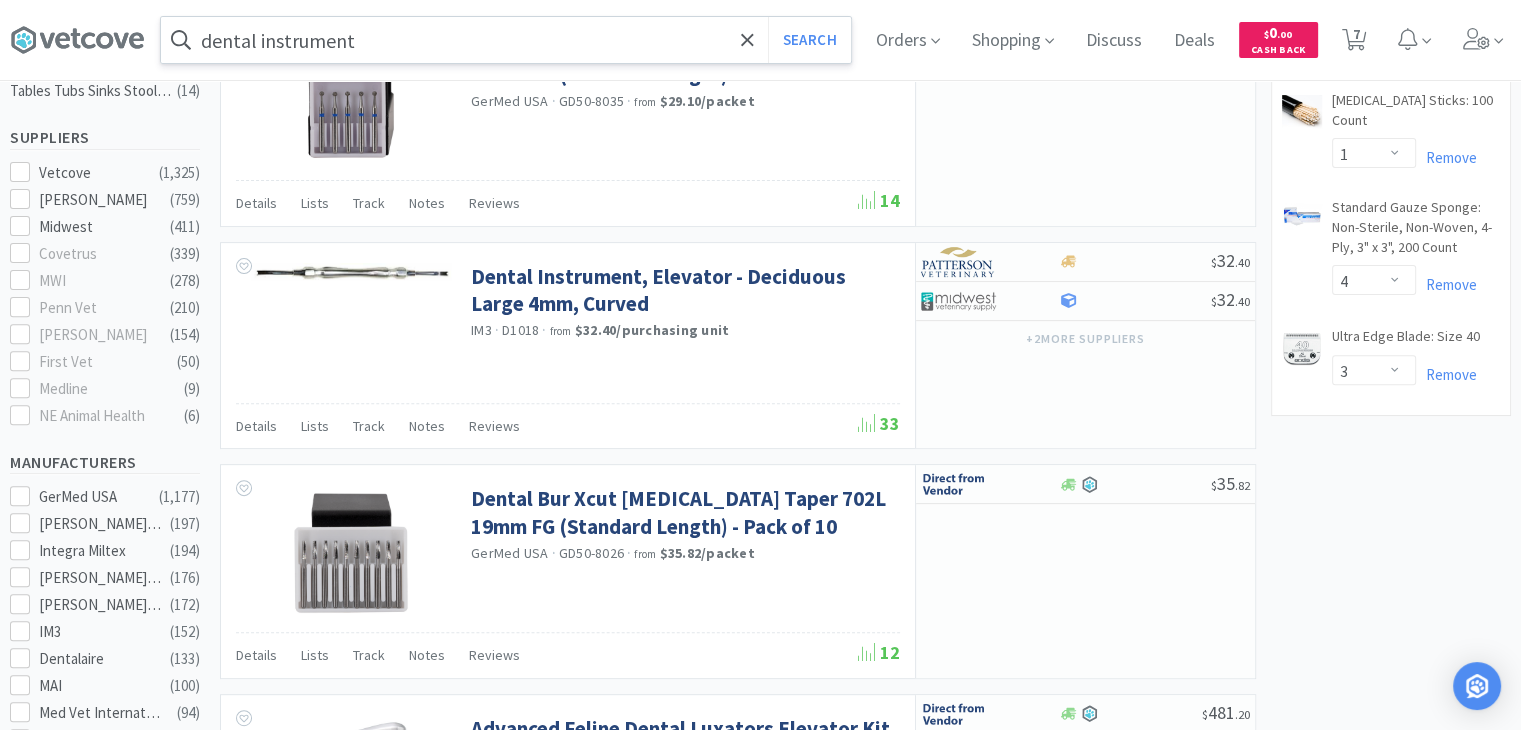 scroll, scrollTop: 1276, scrollLeft: 0, axis: vertical 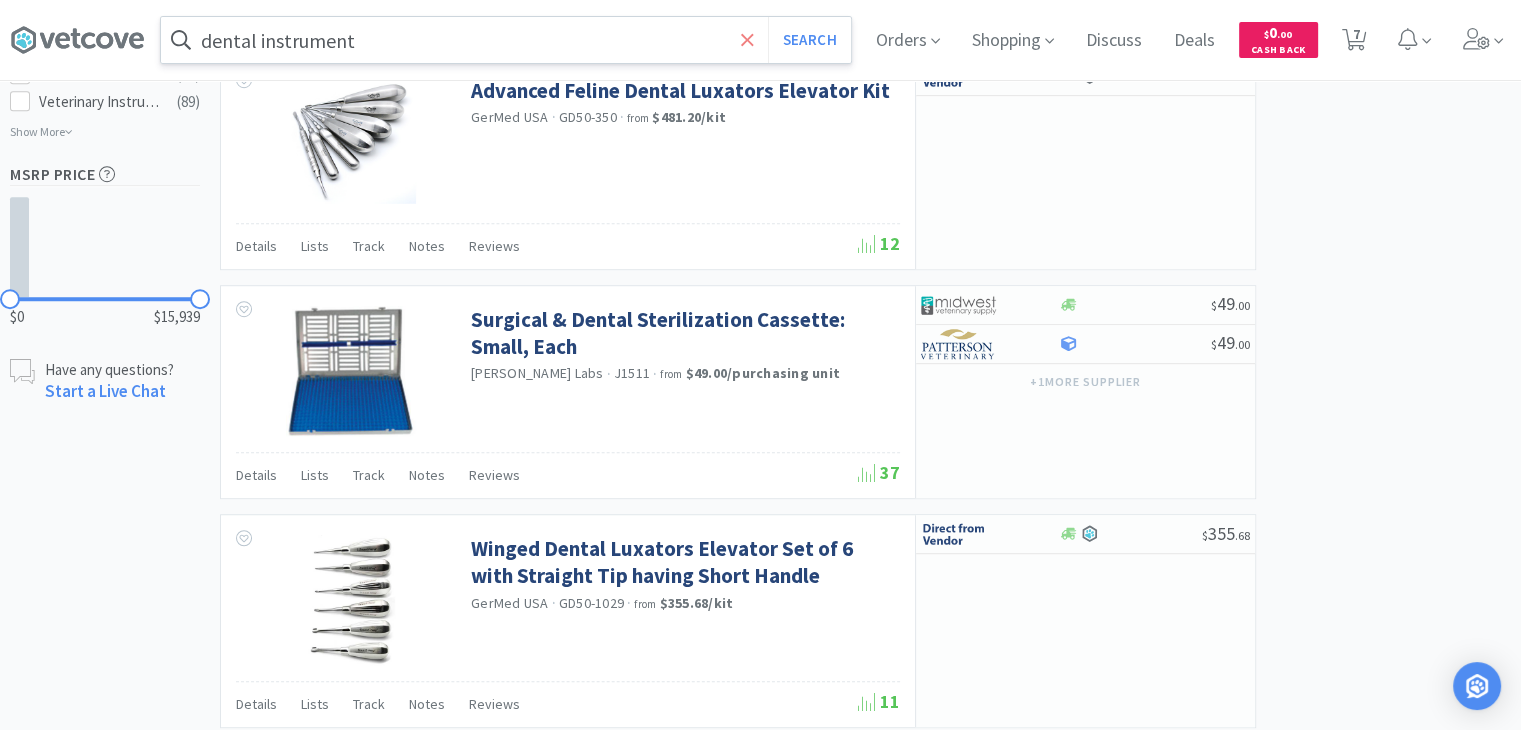 click 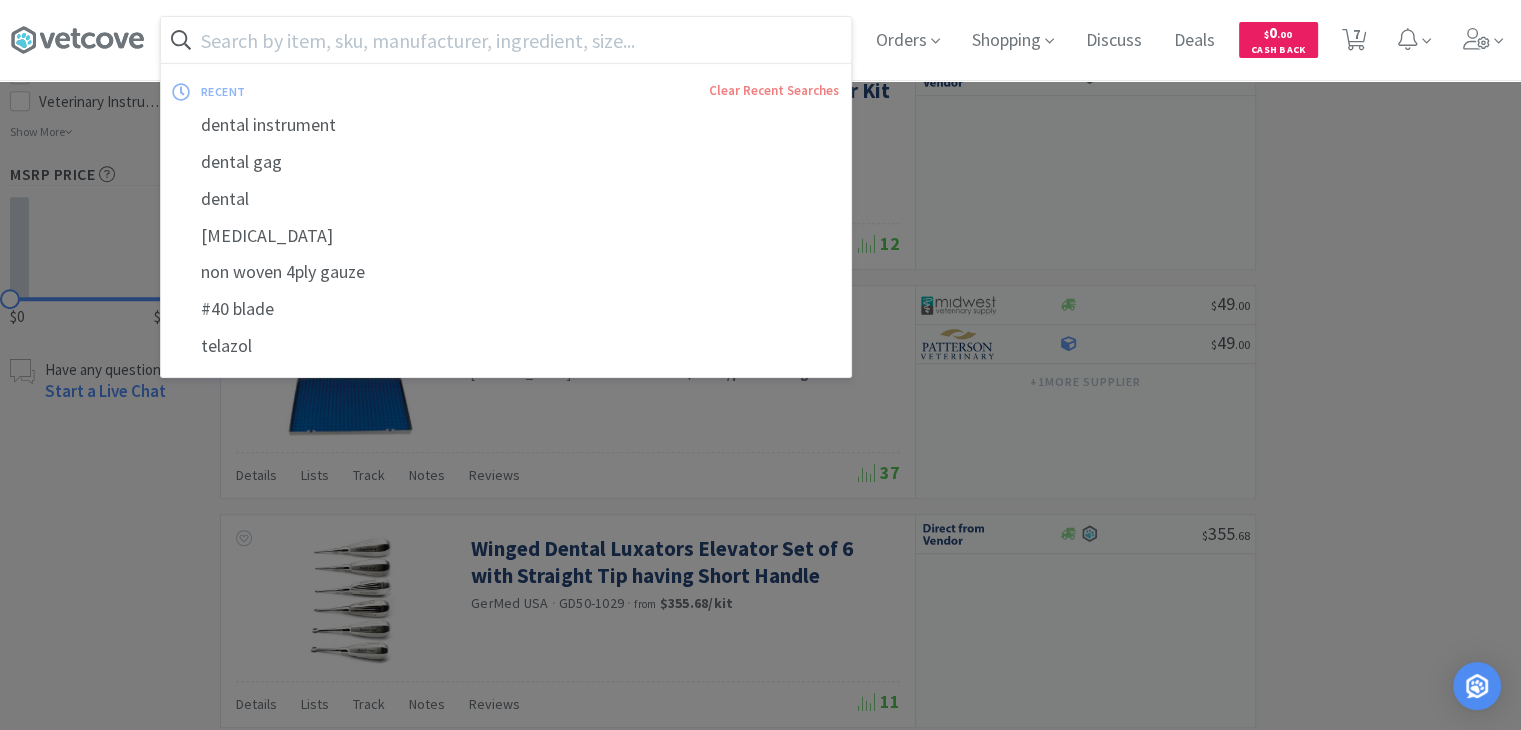 type on "g" 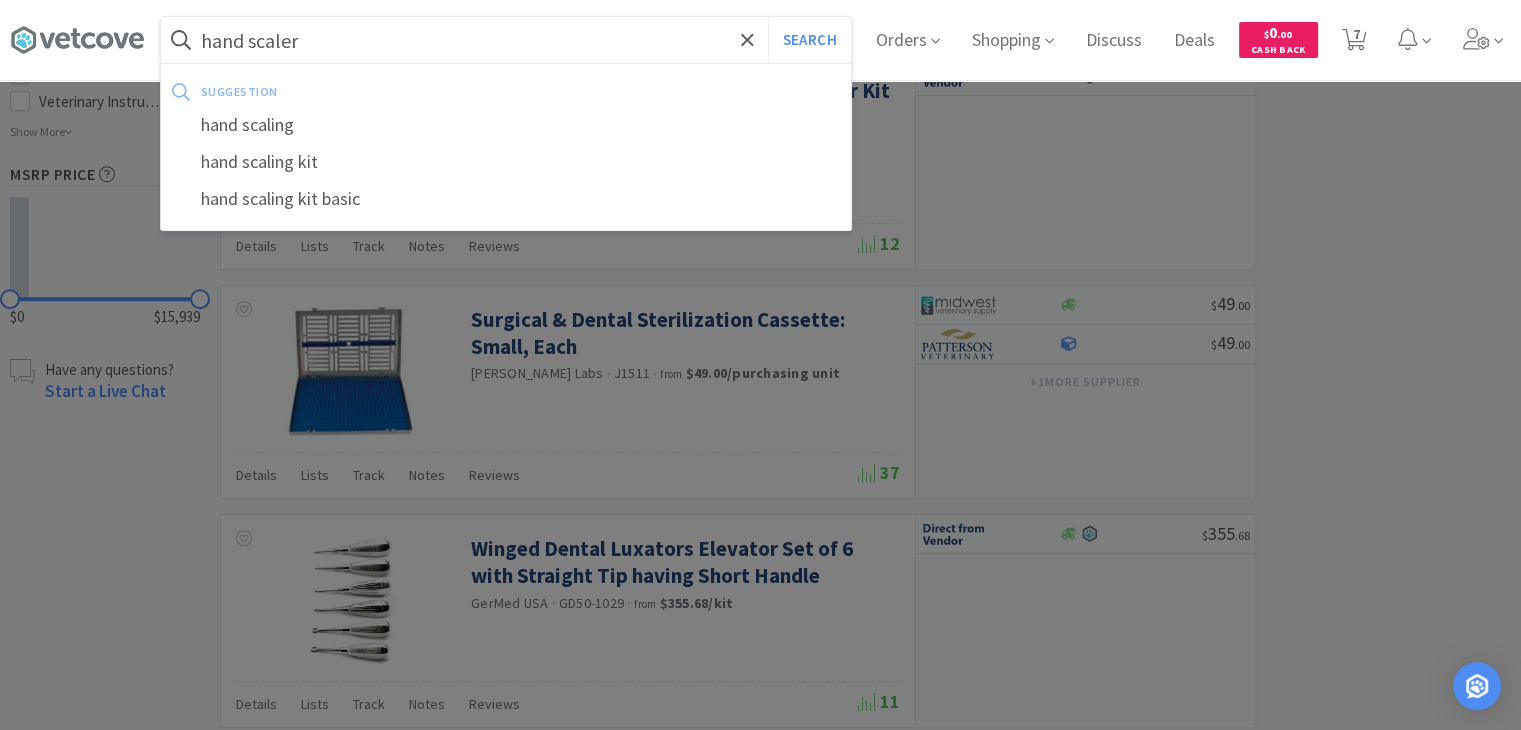 type on "hand scaler" 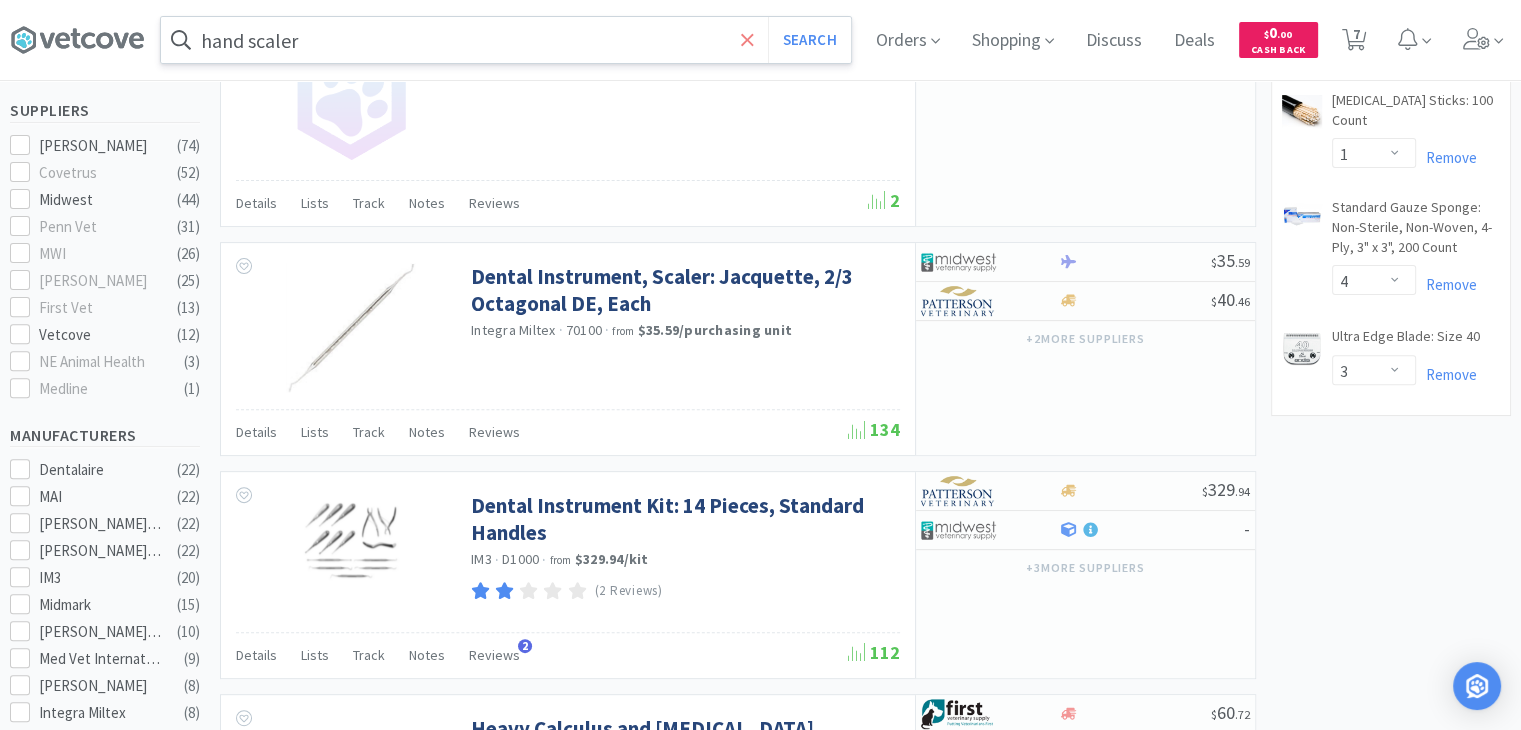 scroll, scrollTop: 1276, scrollLeft: 0, axis: vertical 